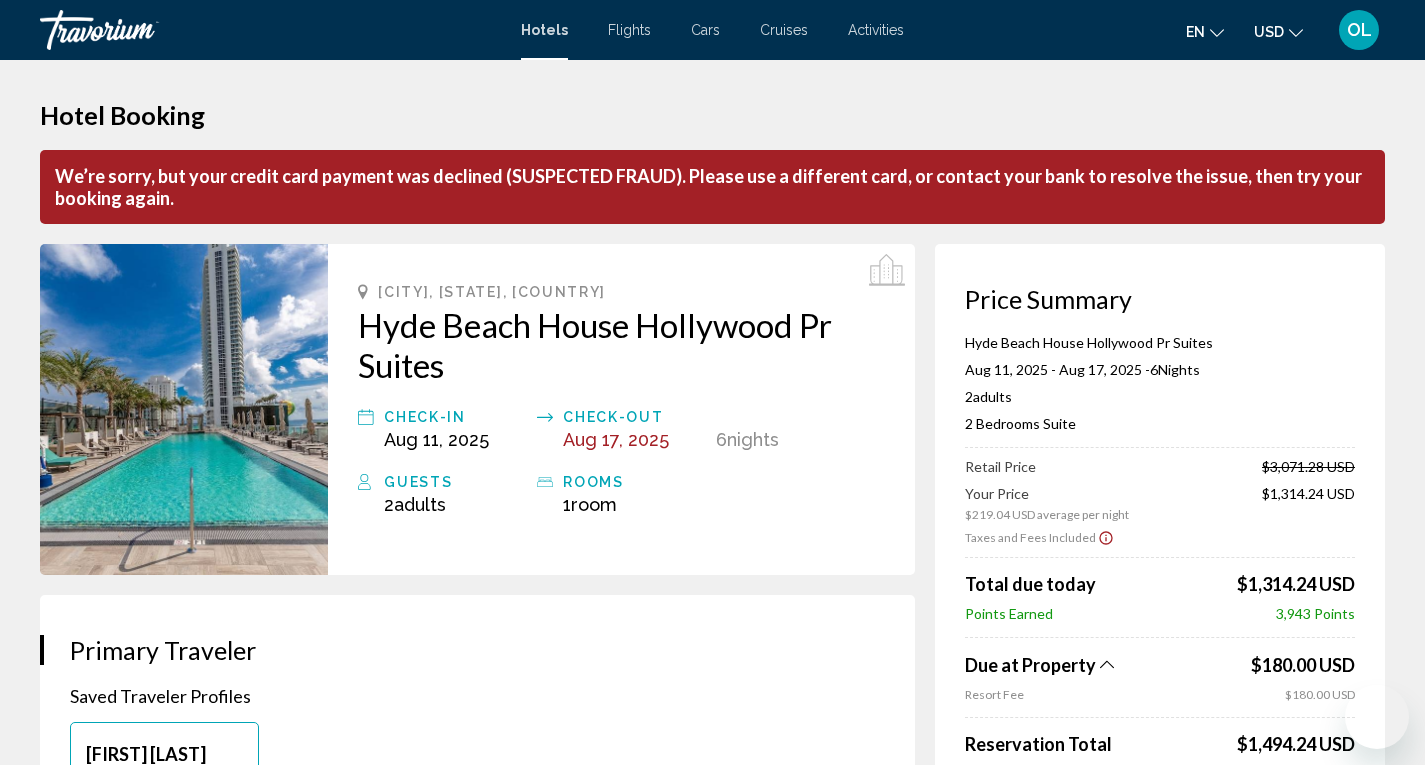 scroll, scrollTop: 0, scrollLeft: 0, axis: both 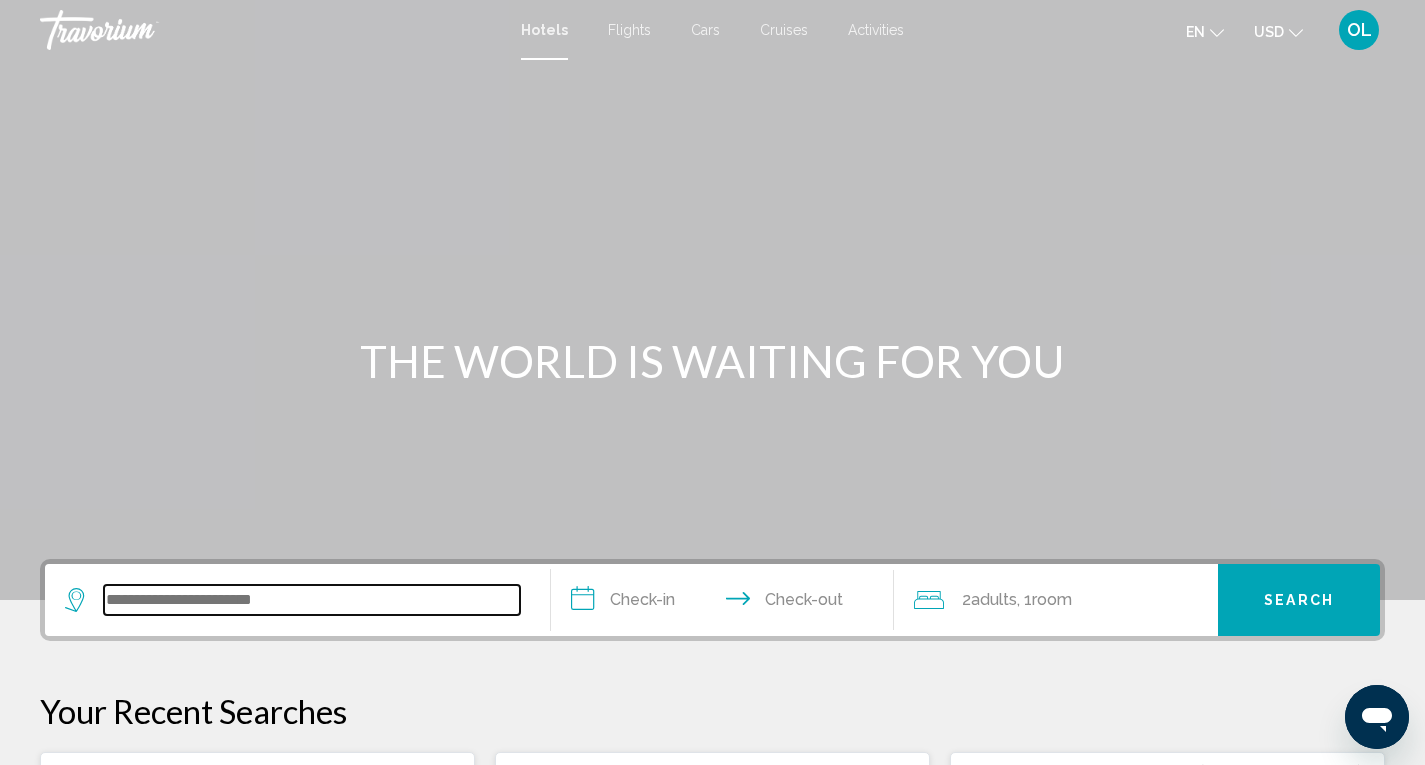 click at bounding box center (312, 600) 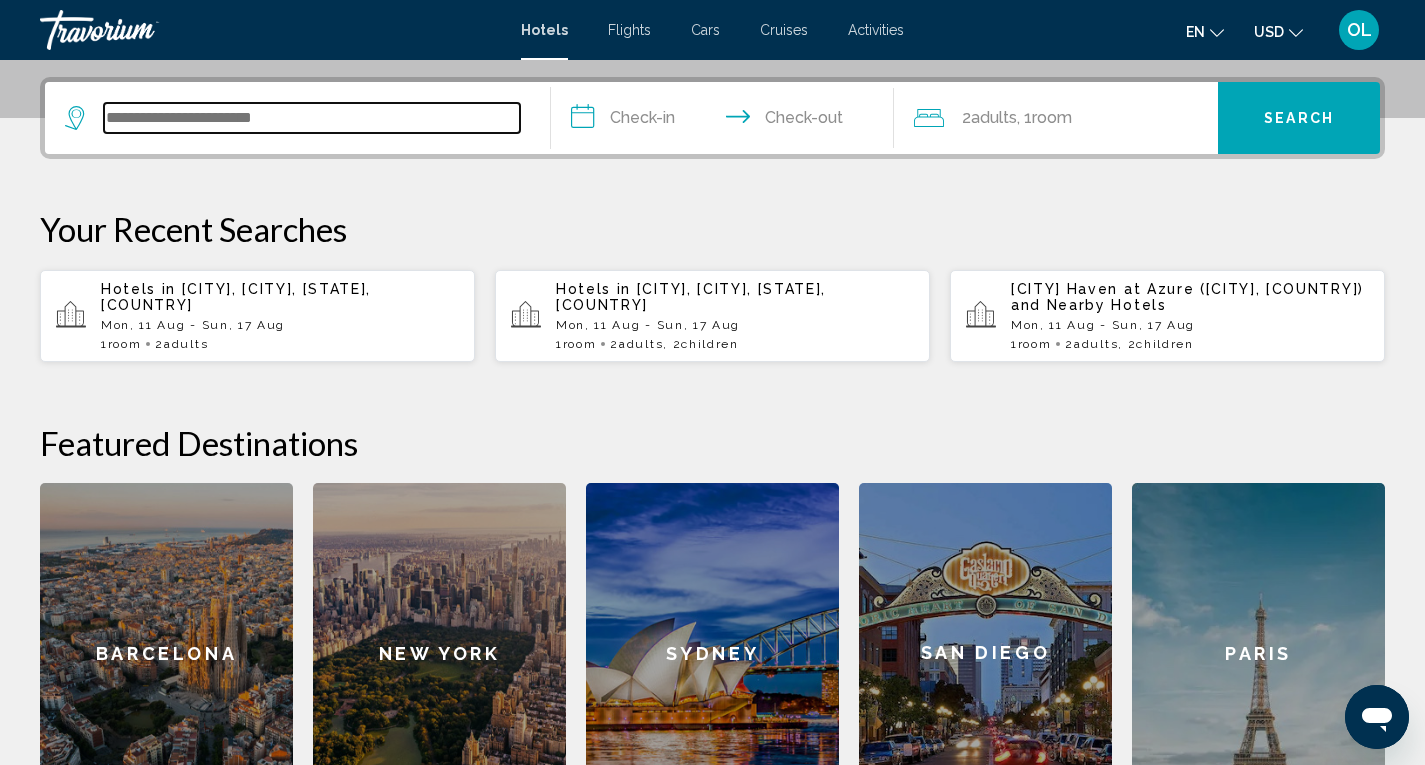 scroll, scrollTop: 494, scrollLeft: 0, axis: vertical 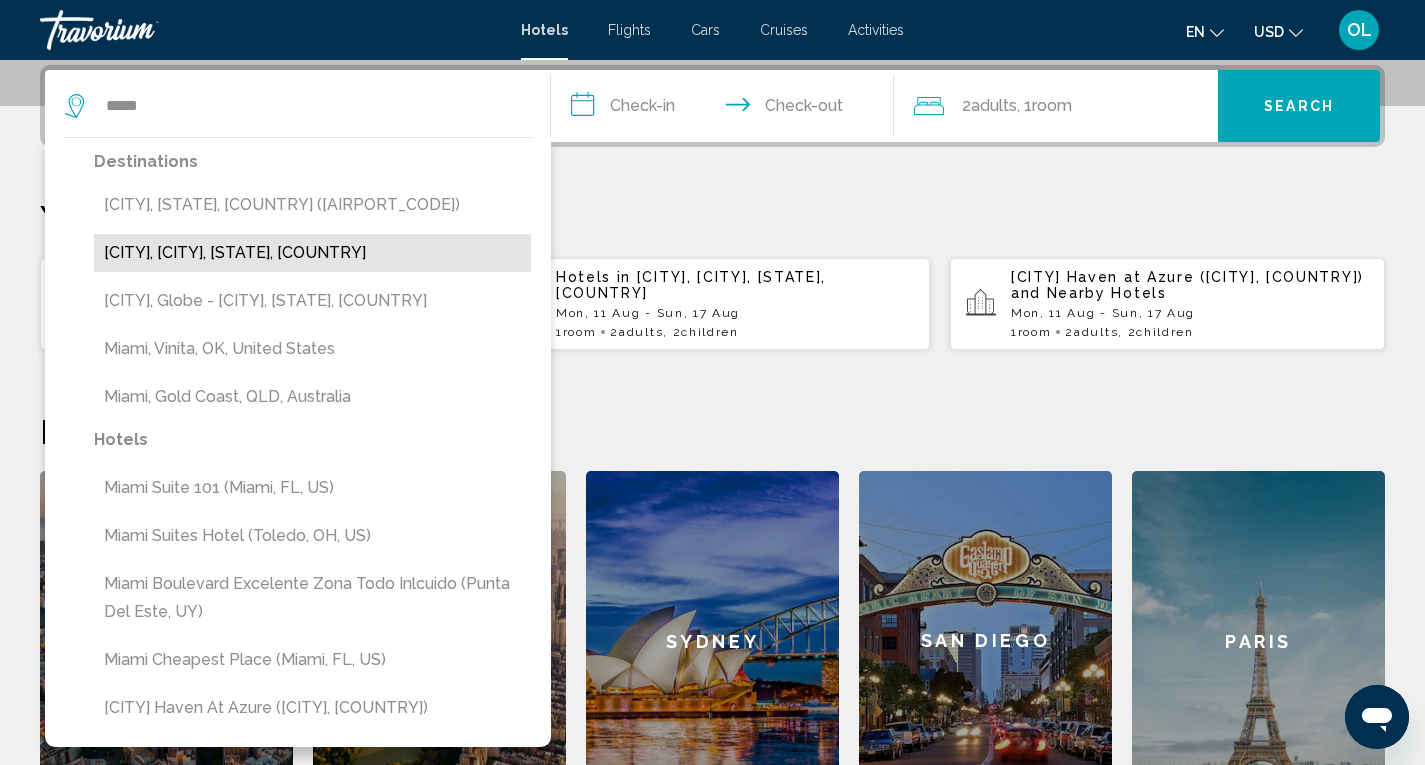 click on "[CITY], [CITY], [STATE], [COUNTRY]" at bounding box center (312, 253) 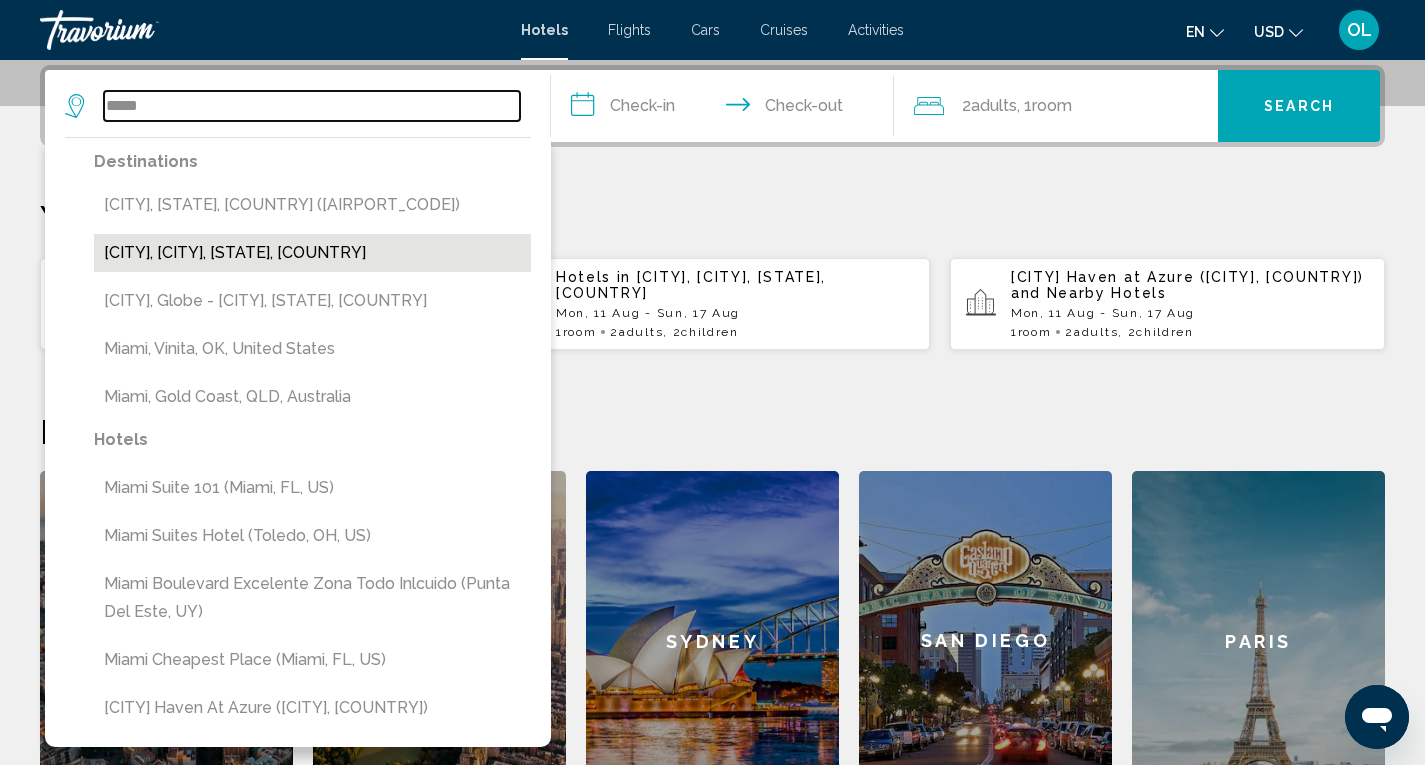type on "**********" 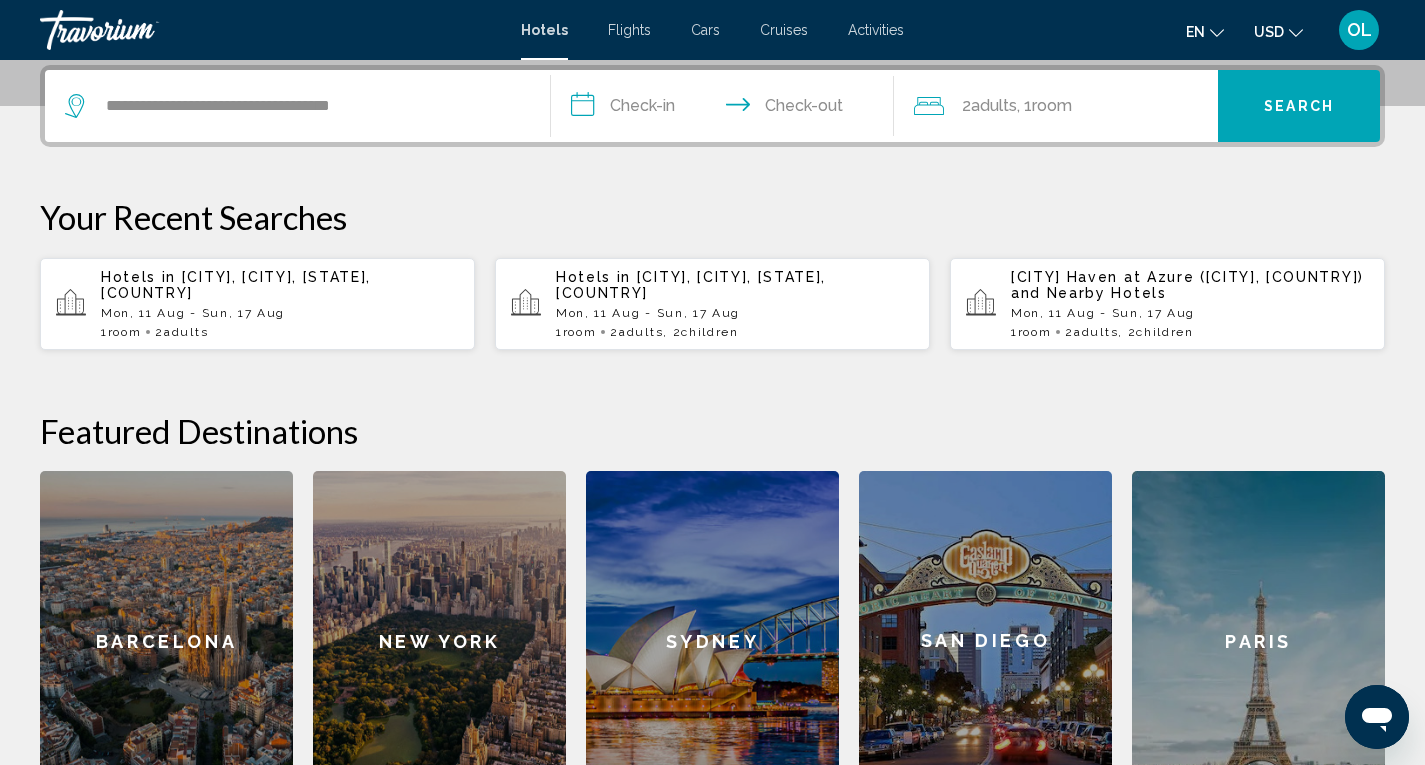 click on "**********" at bounding box center (727, 109) 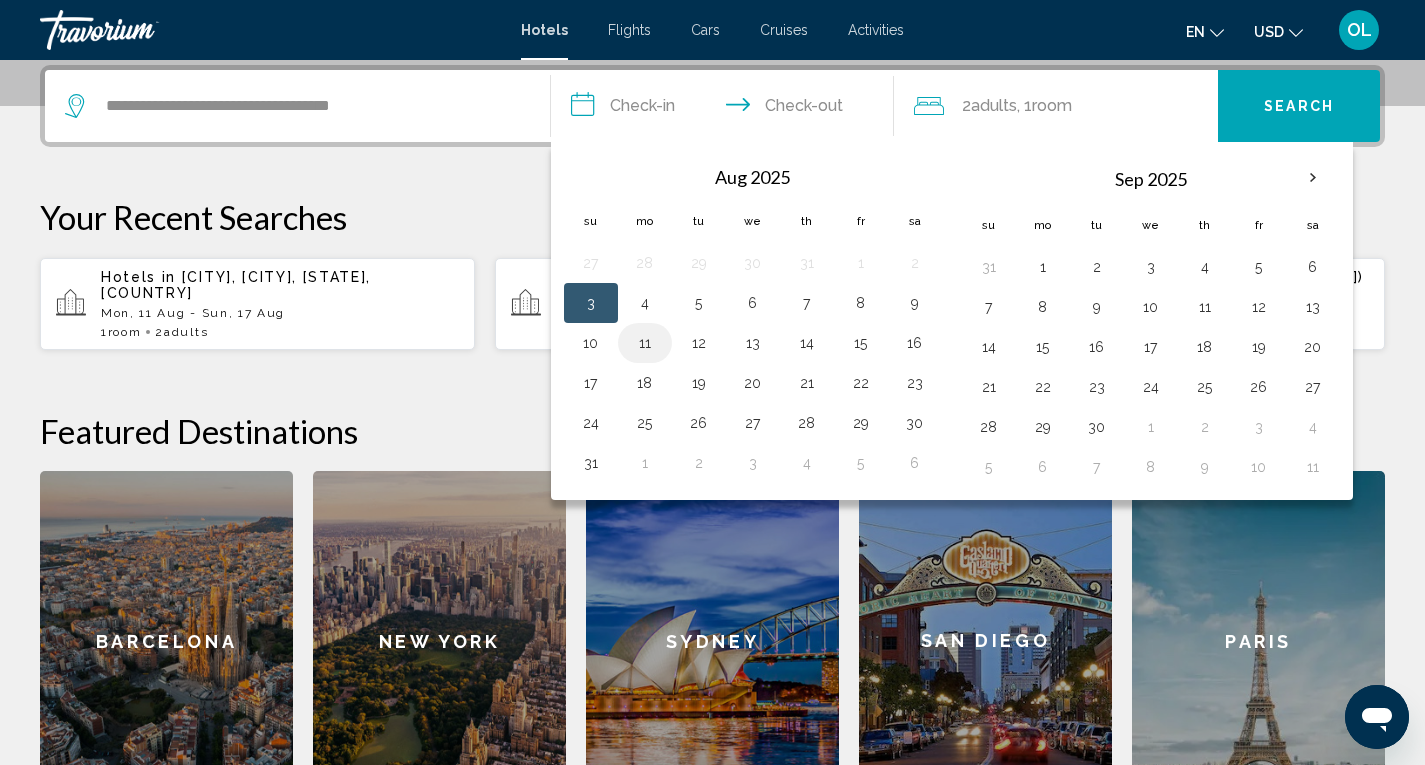 click on "11" at bounding box center [645, 343] 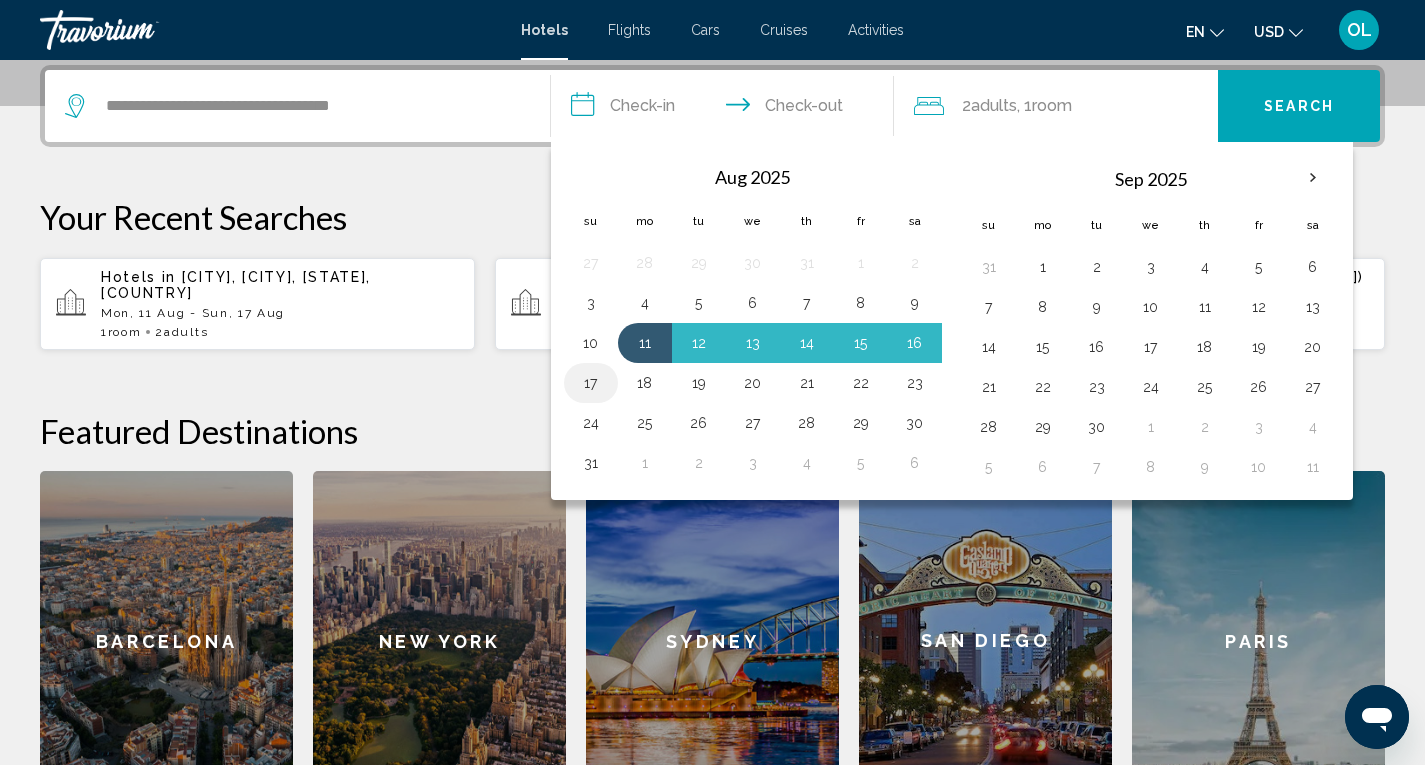 click on "17" at bounding box center [591, 383] 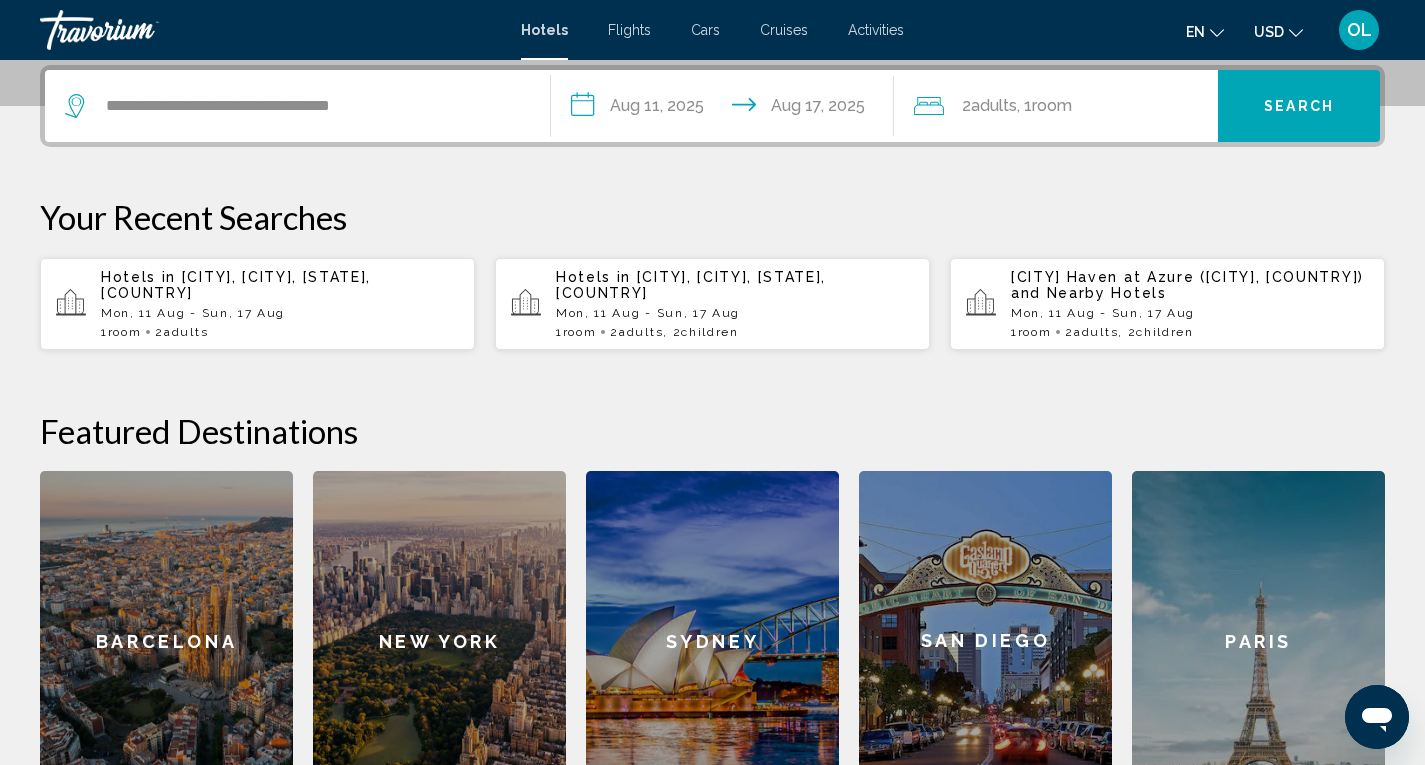 click on "Adults" 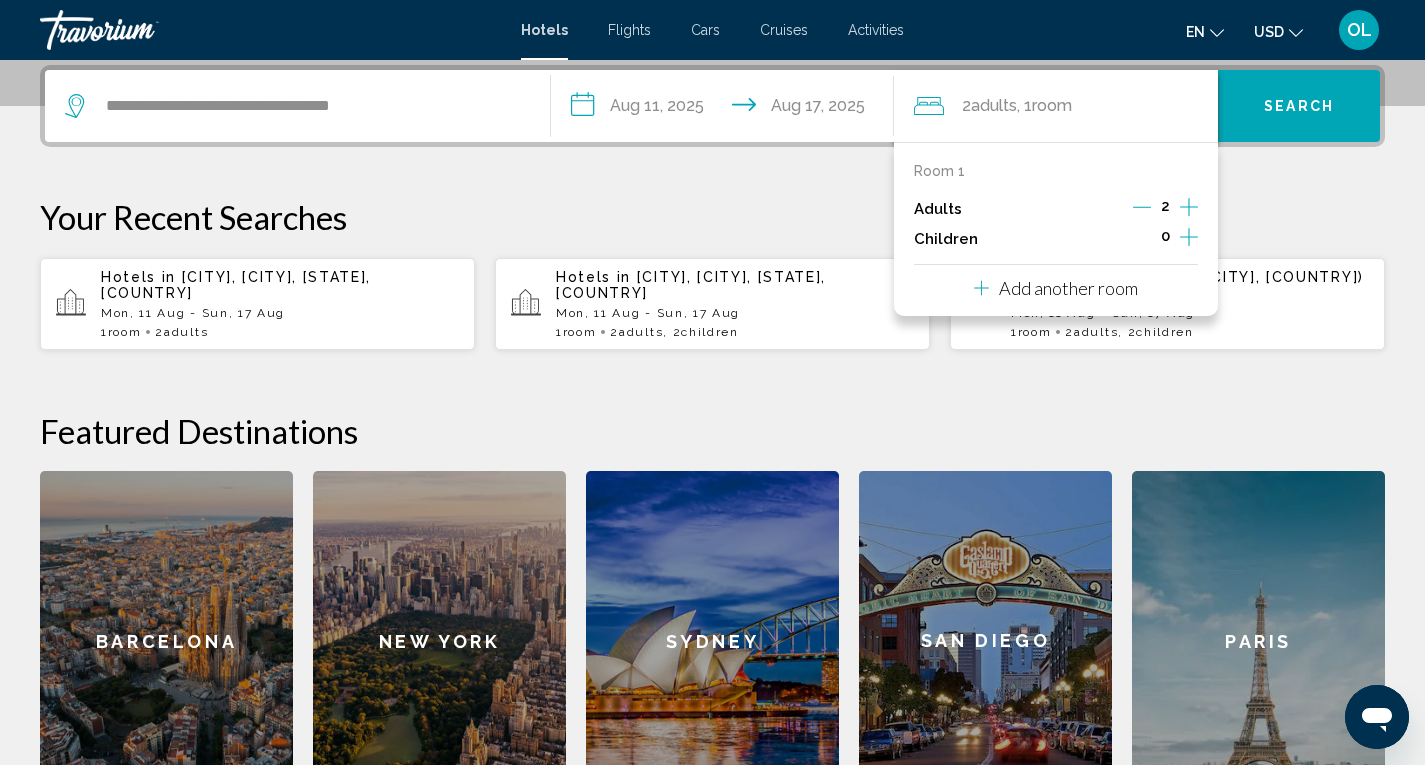 click on "Adults" 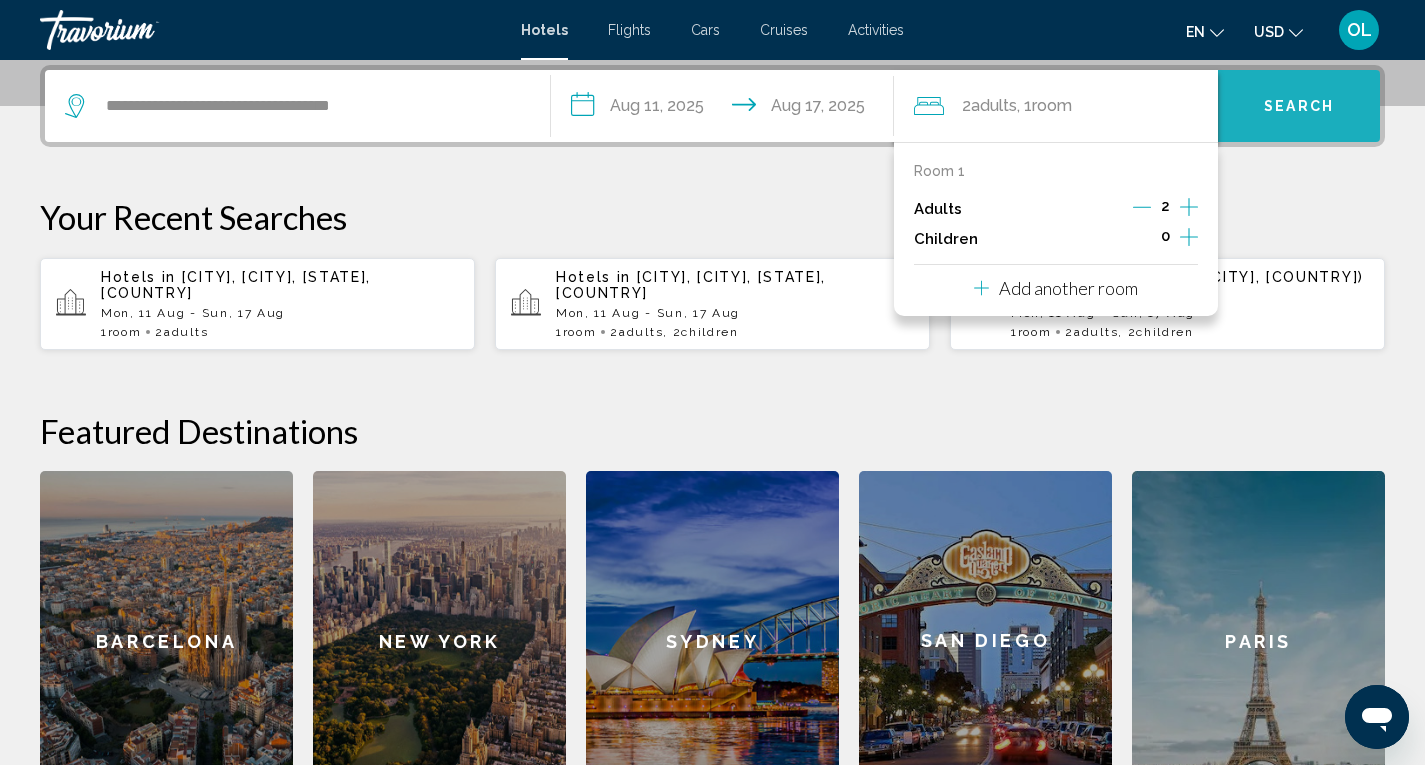 click on "Search" at bounding box center [1299, 107] 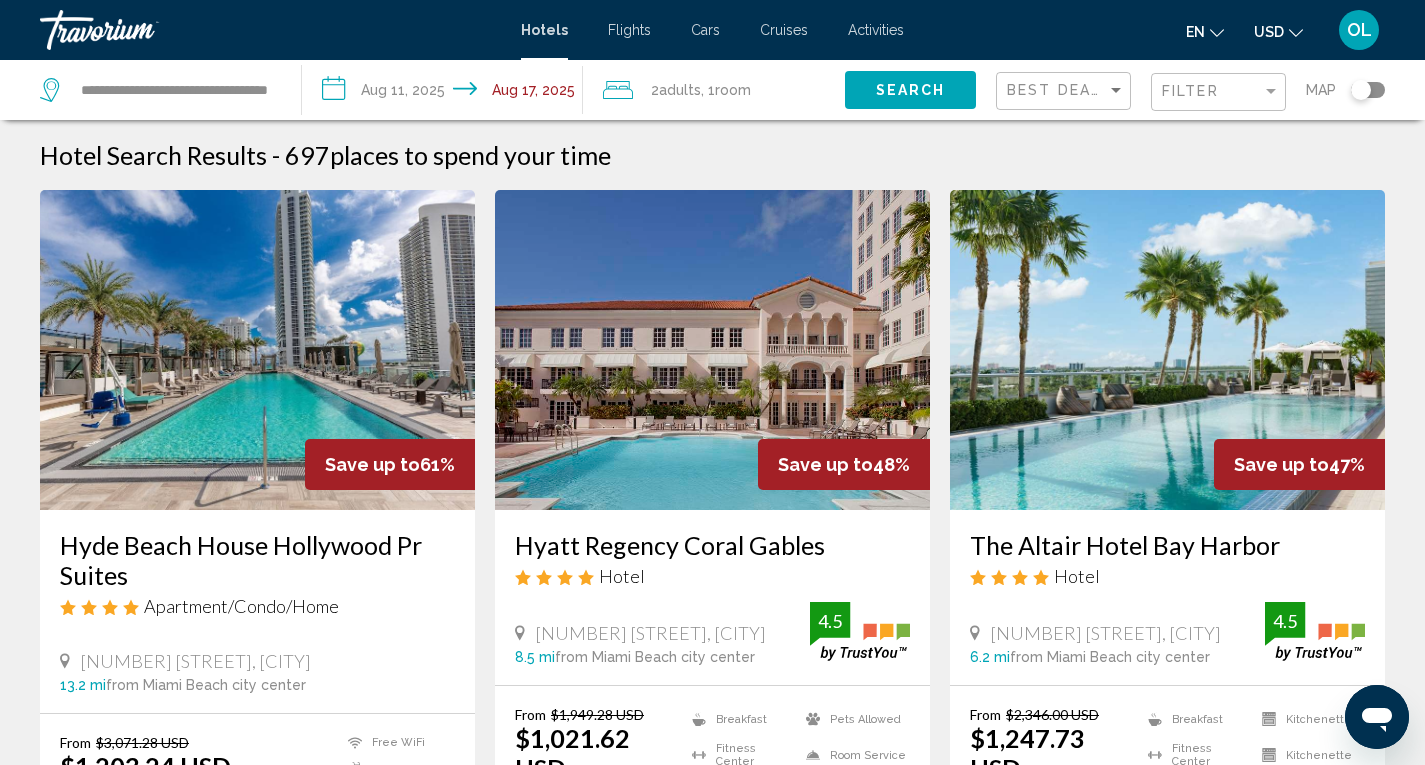scroll, scrollTop: 100, scrollLeft: 0, axis: vertical 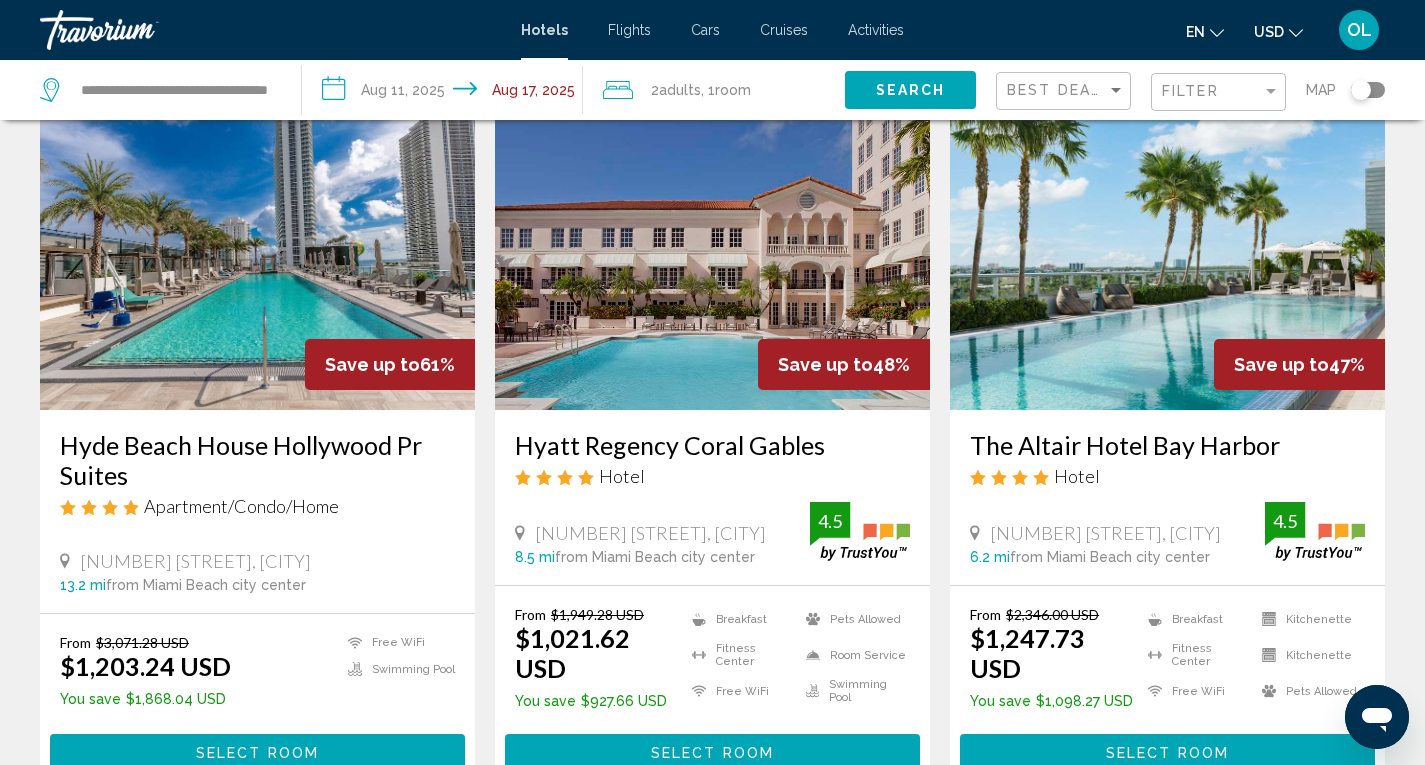 click at bounding box center (1167, 250) 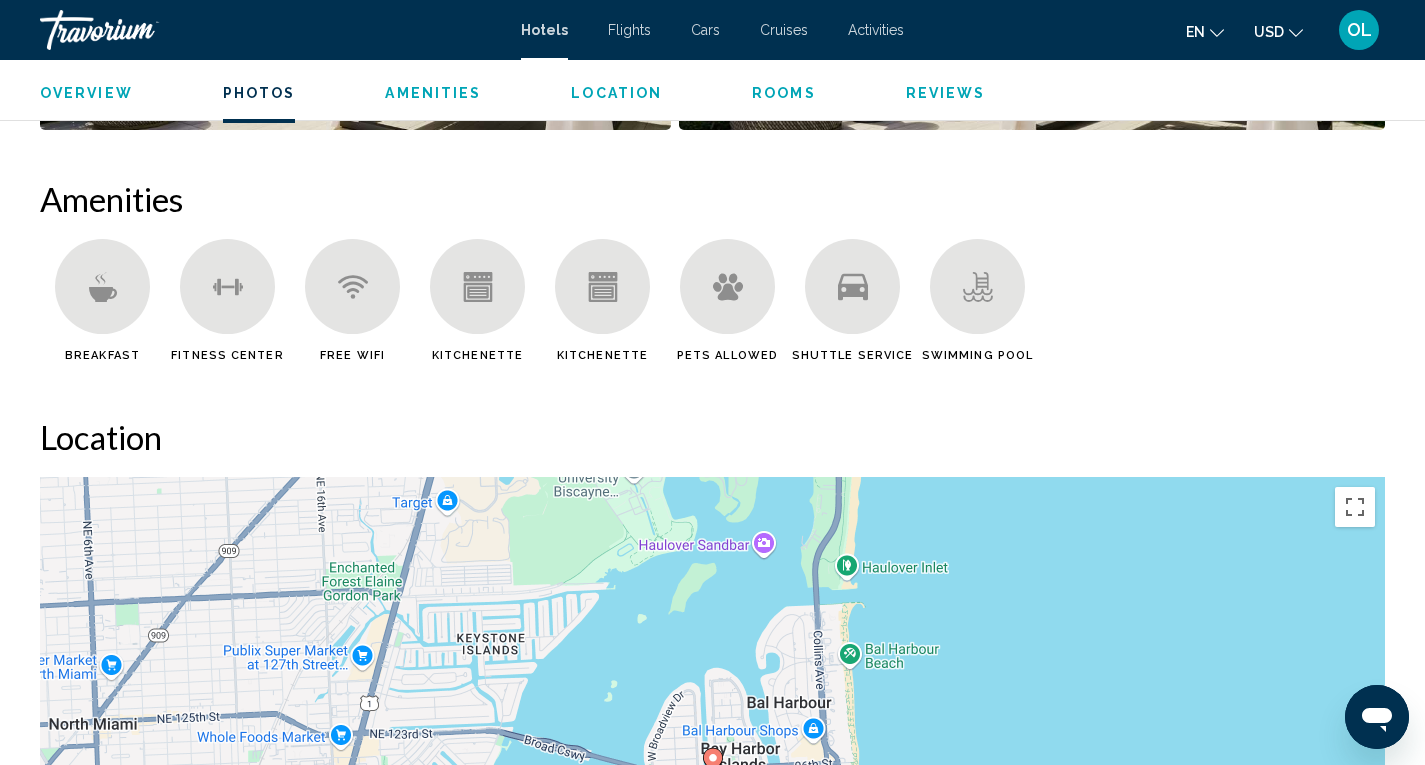 scroll, scrollTop: 1300, scrollLeft: 0, axis: vertical 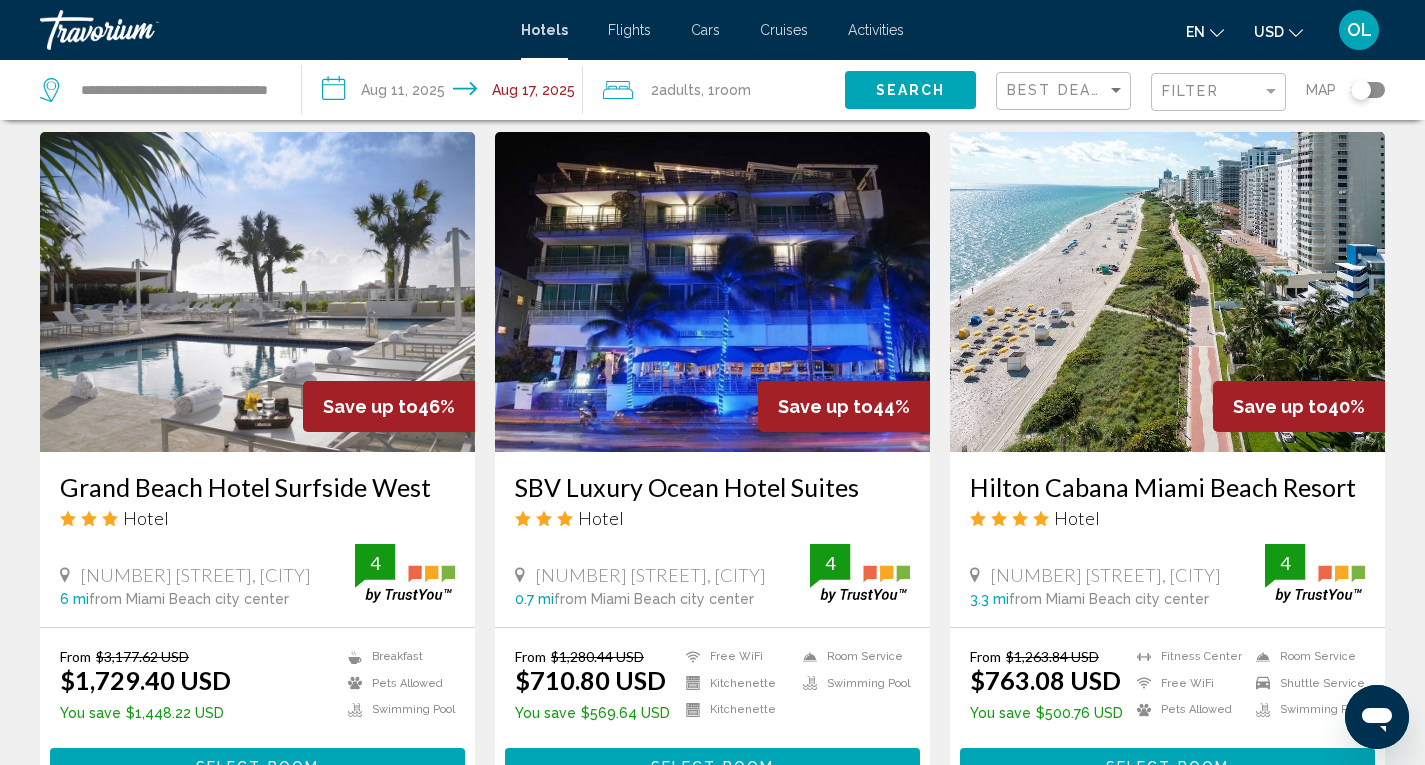 click at bounding box center [712, 292] 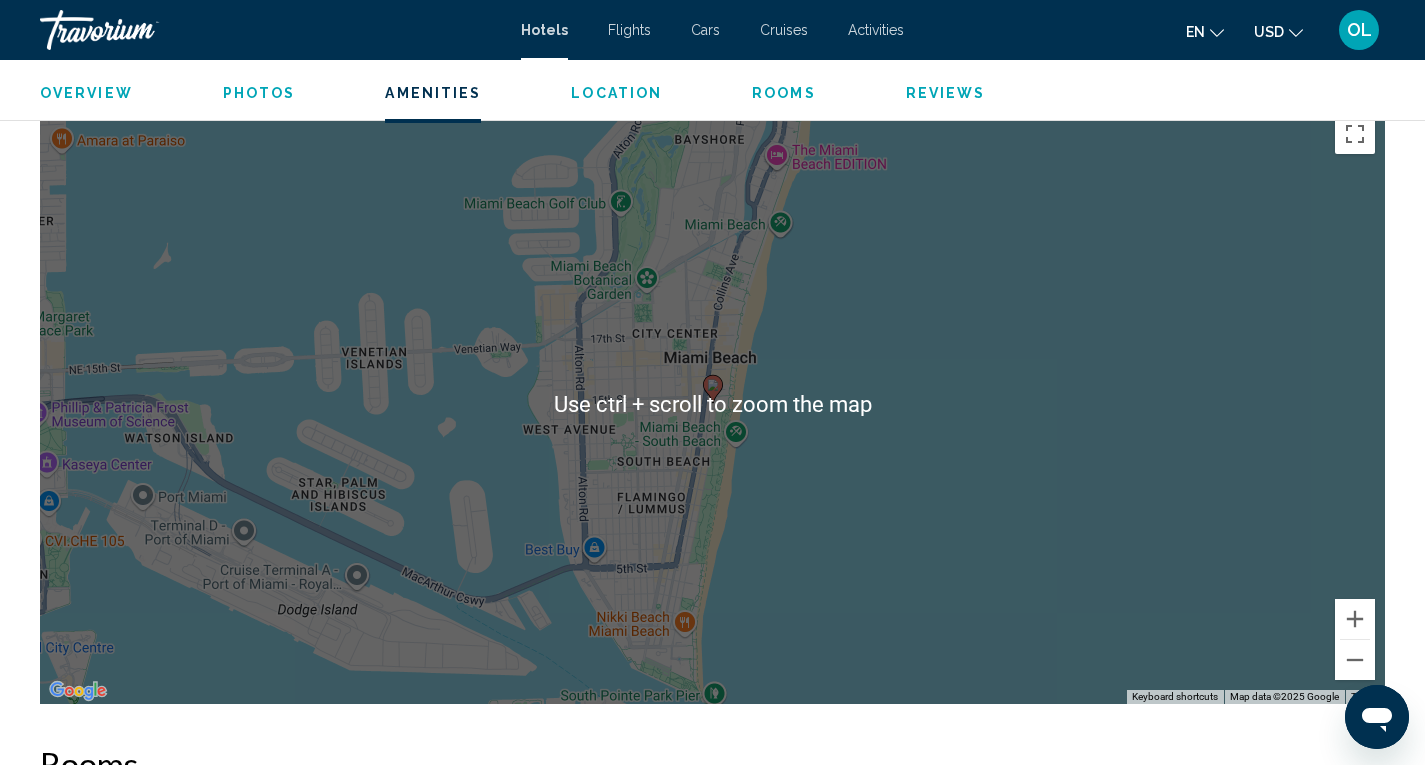scroll, scrollTop: 1400, scrollLeft: 0, axis: vertical 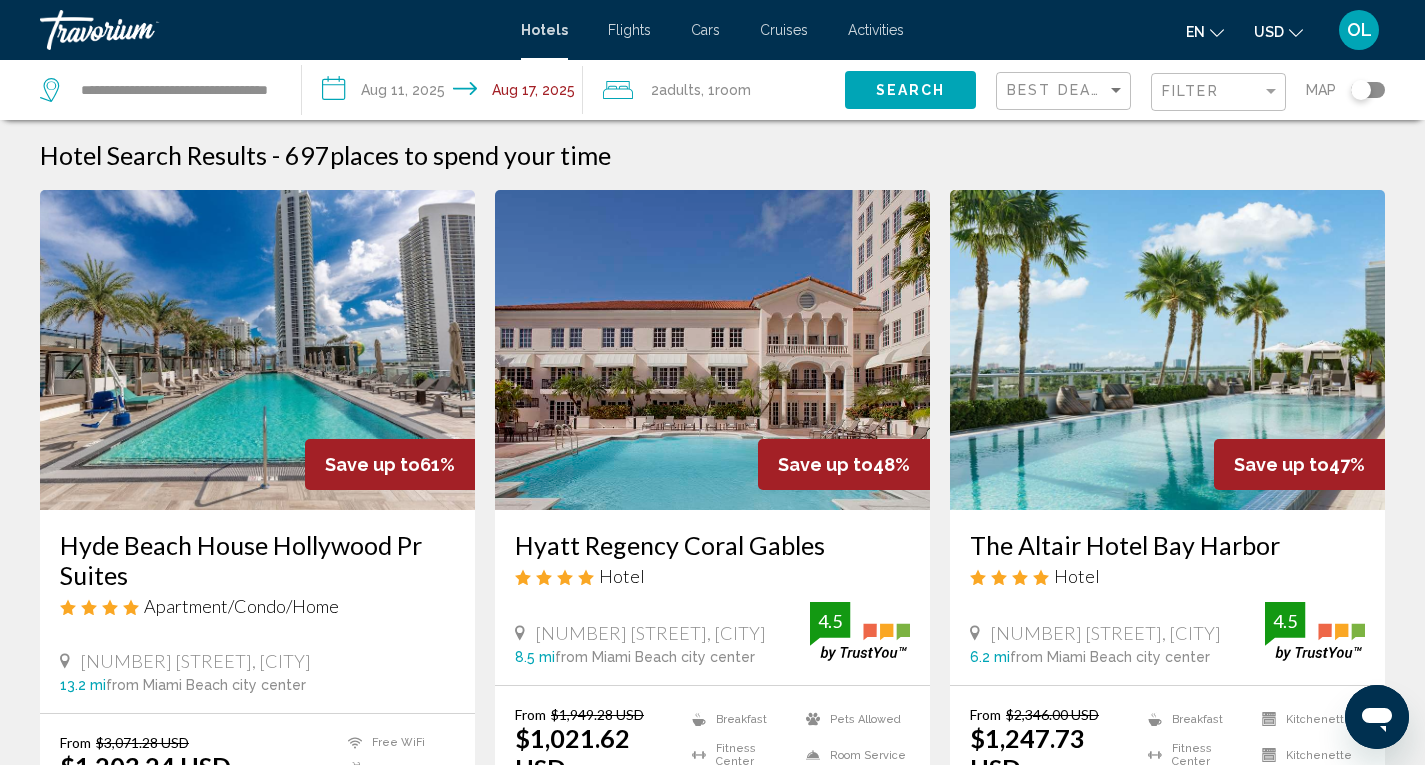 click at bounding box center (712, 350) 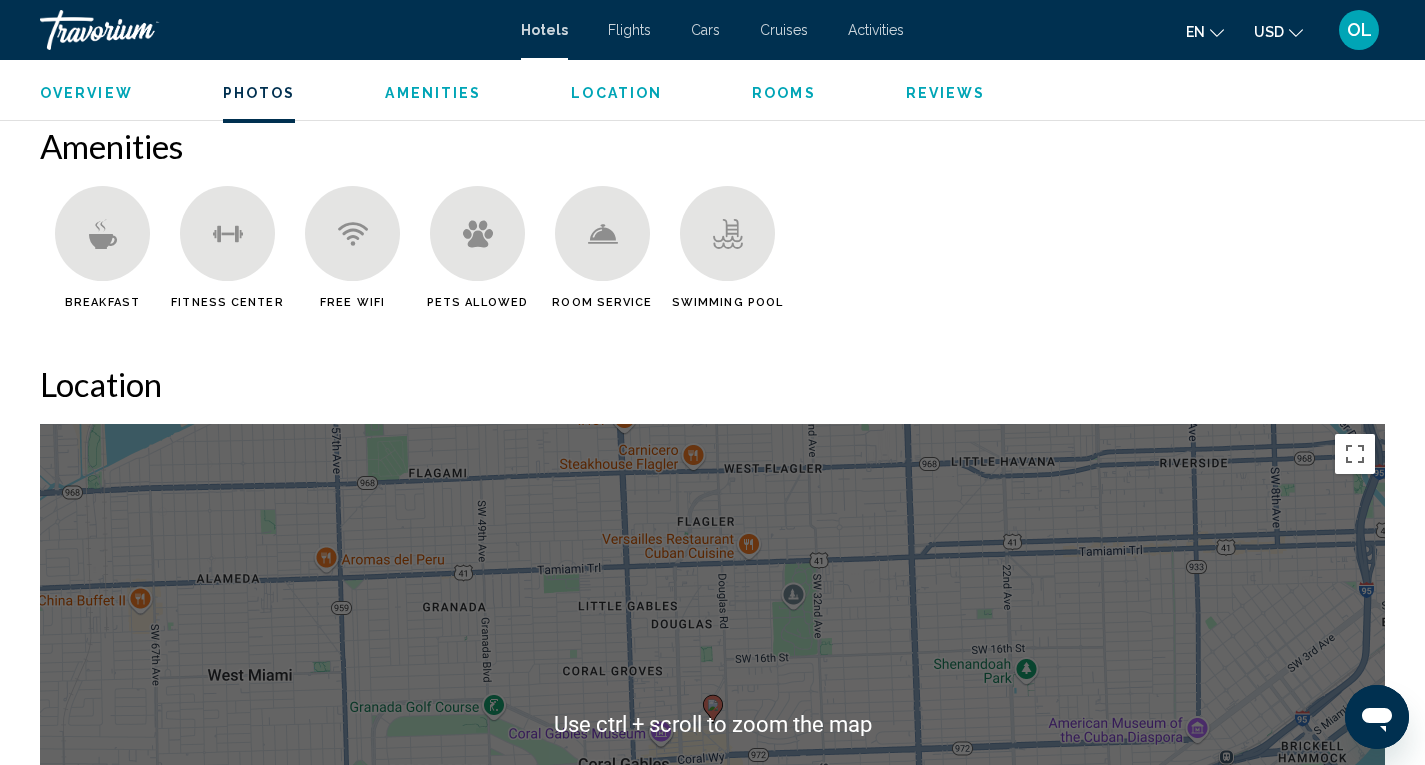 scroll, scrollTop: 1400, scrollLeft: 0, axis: vertical 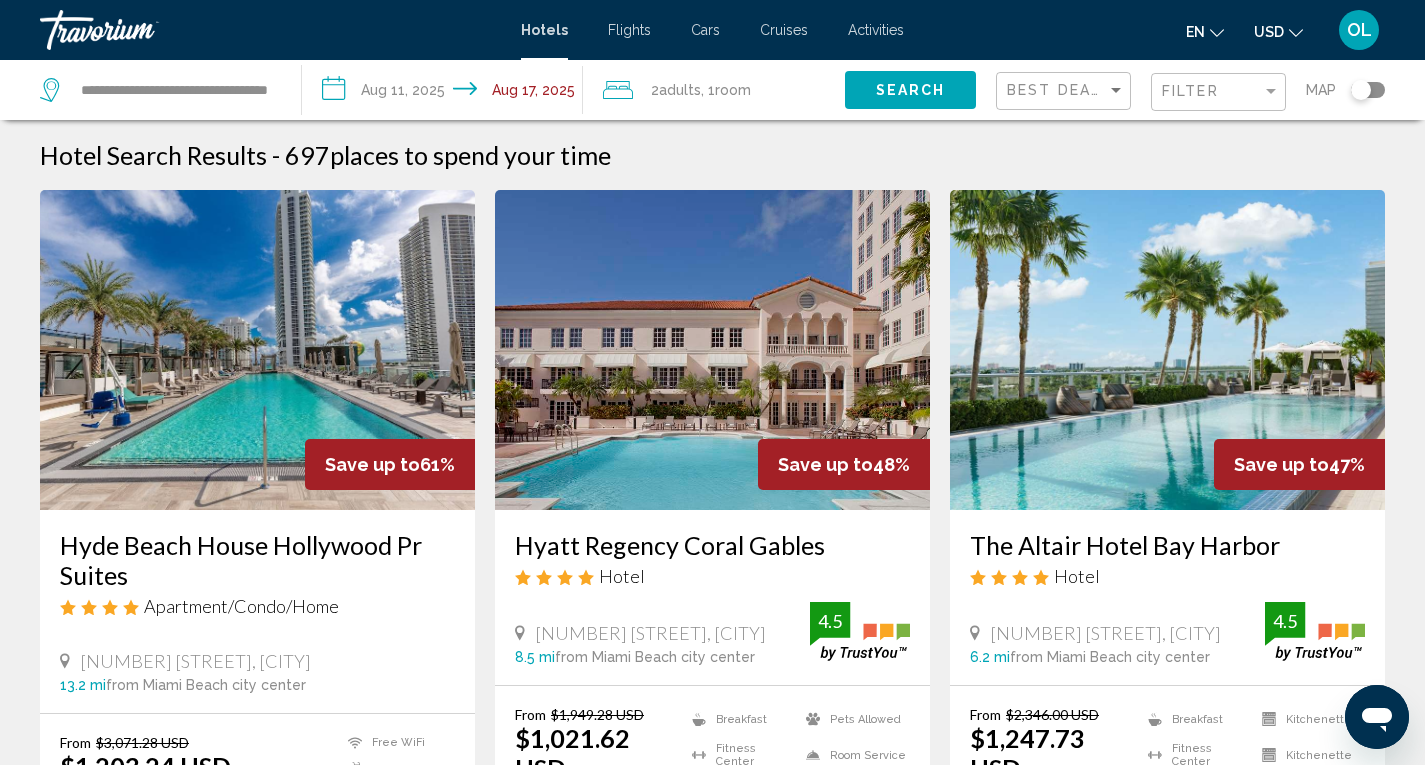 drag, startPoint x: 280, startPoint y: 344, endPoint x: 283, endPoint y: 332, distance: 12.369317 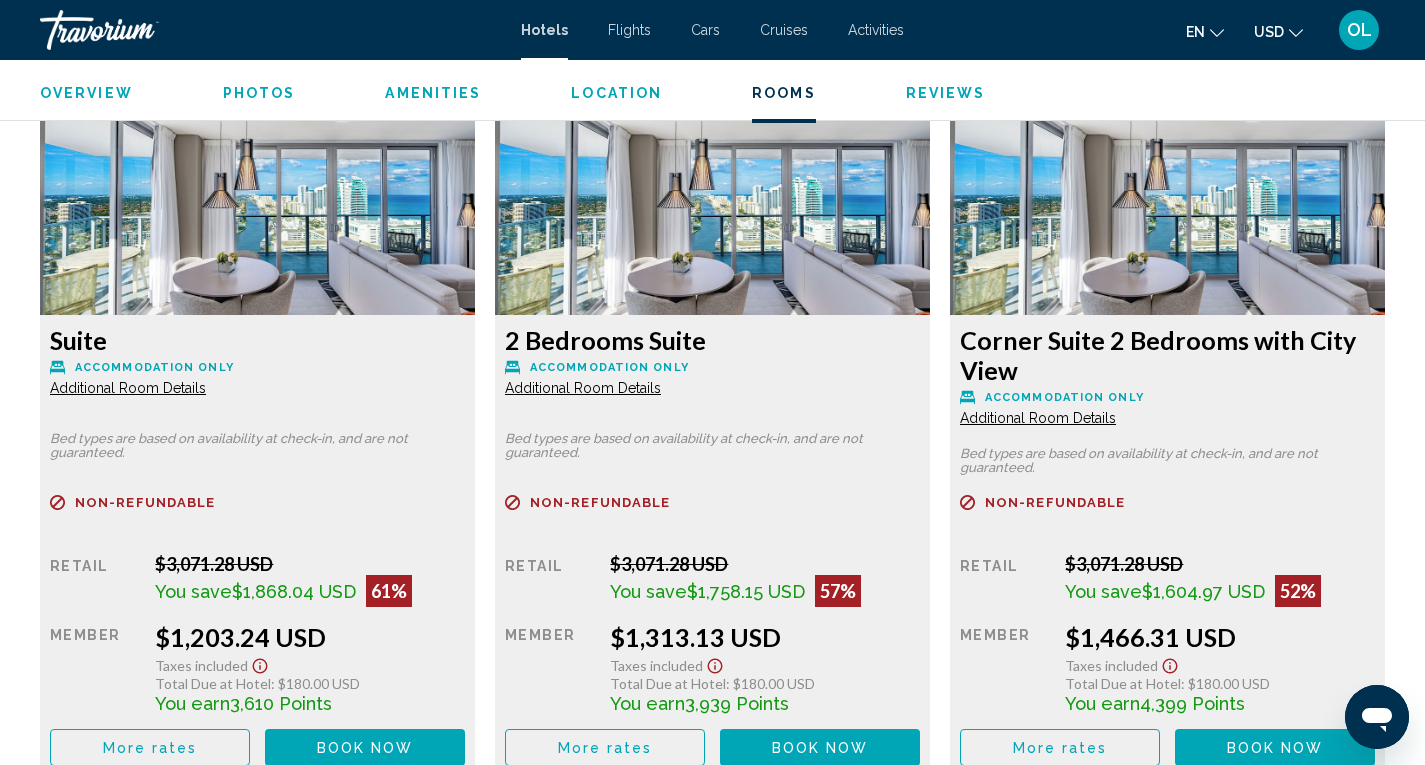 scroll, scrollTop: 2700, scrollLeft: 0, axis: vertical 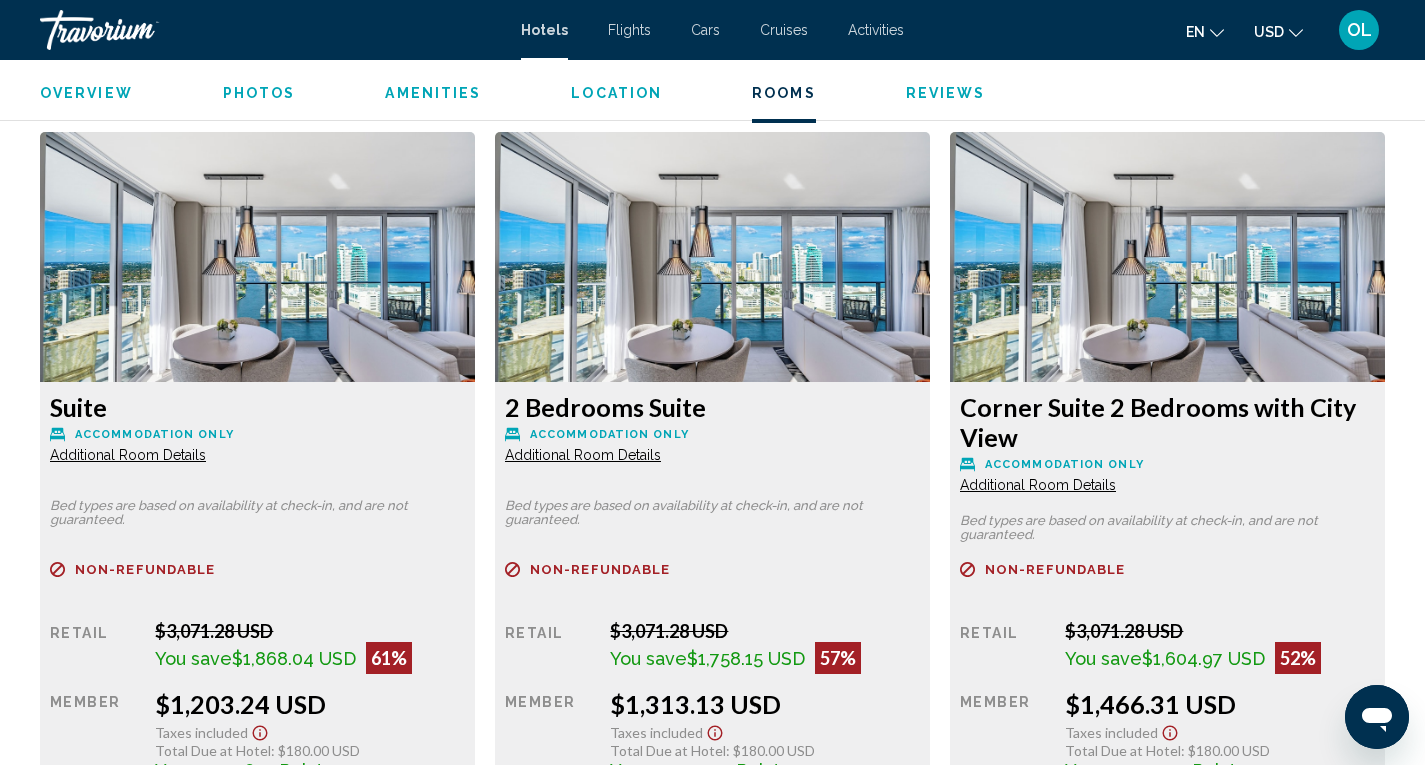 click on "Suite" at bounding box center (257, 407) 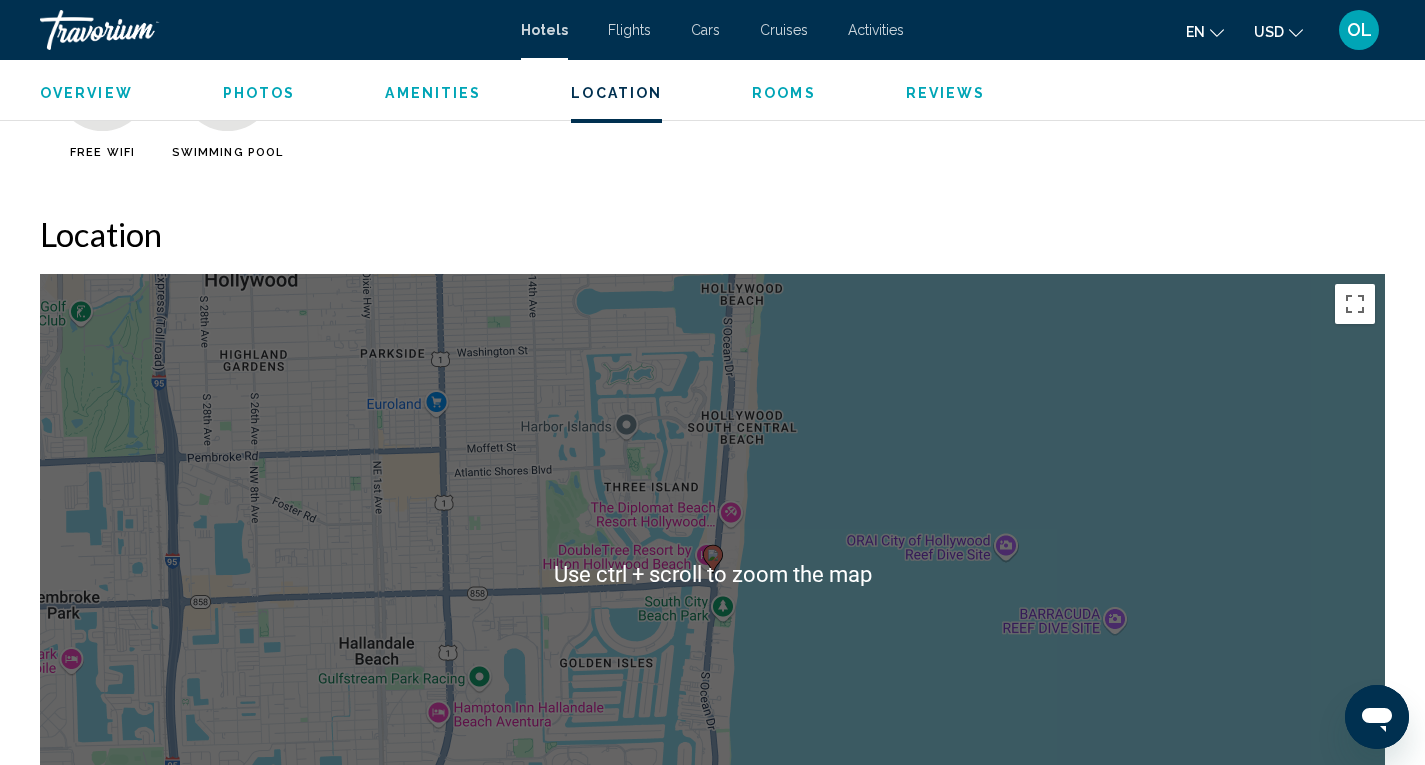 scroll, scrollTop: 1938, scrollLeft: 0, axis: vertical 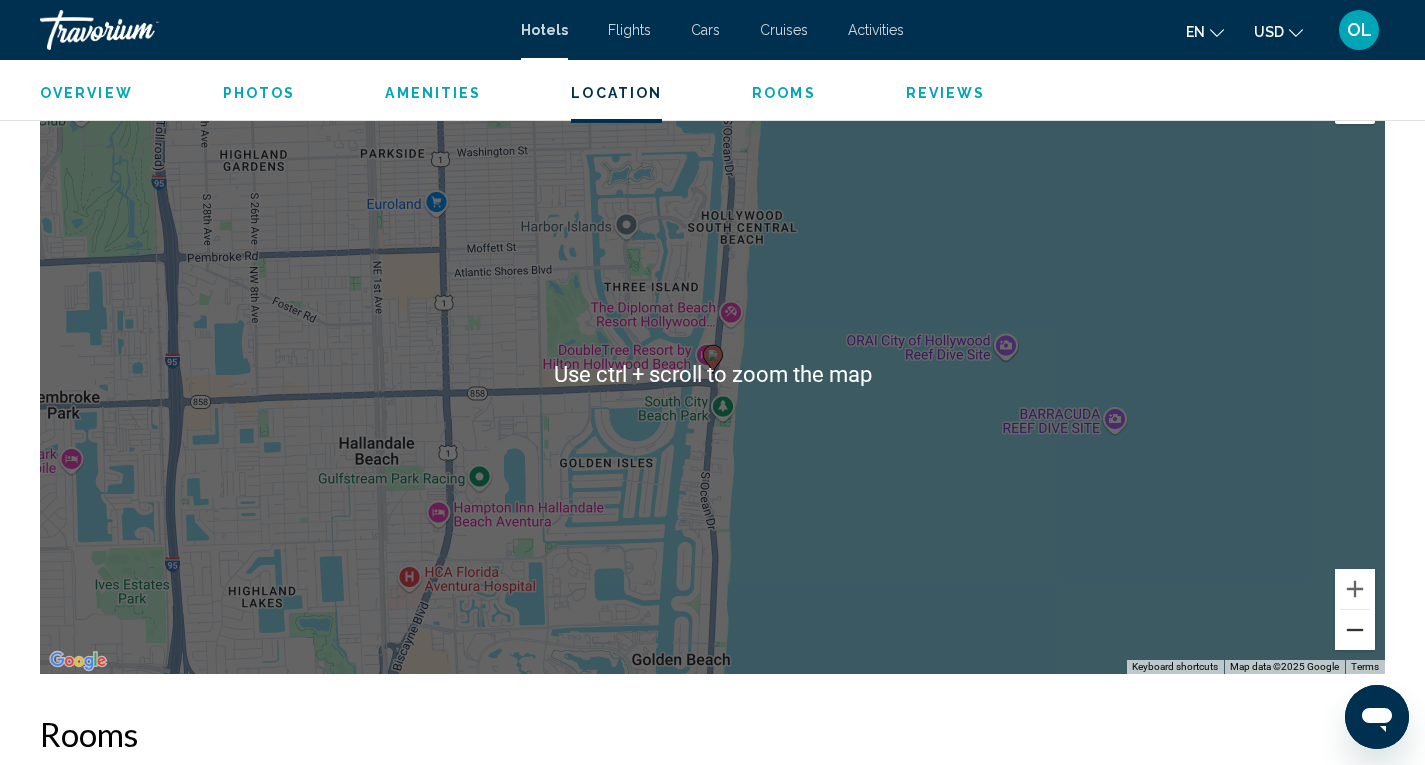 click at bounding box center (1355, 630) 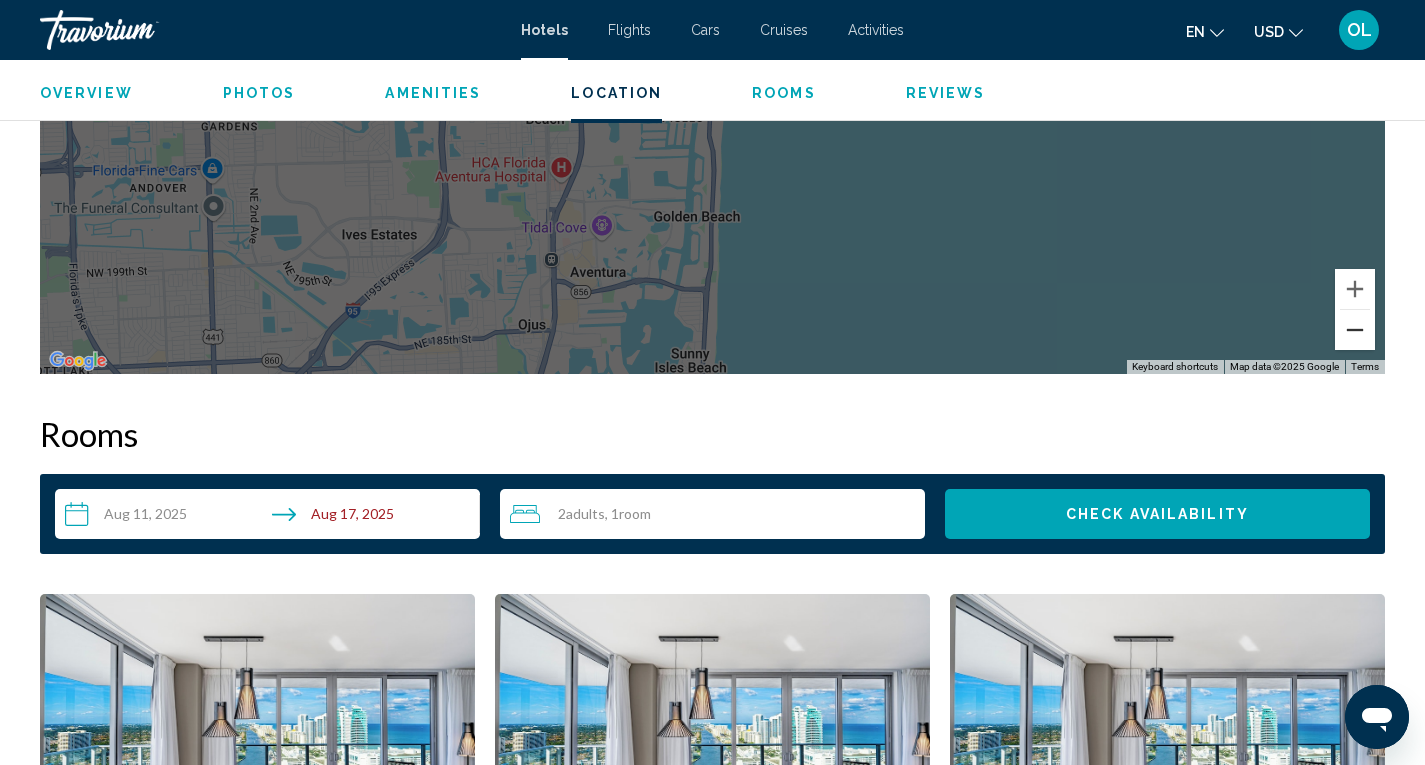 scroll, scrollTop: 2038, scrollLeft: 0, axis: vertical 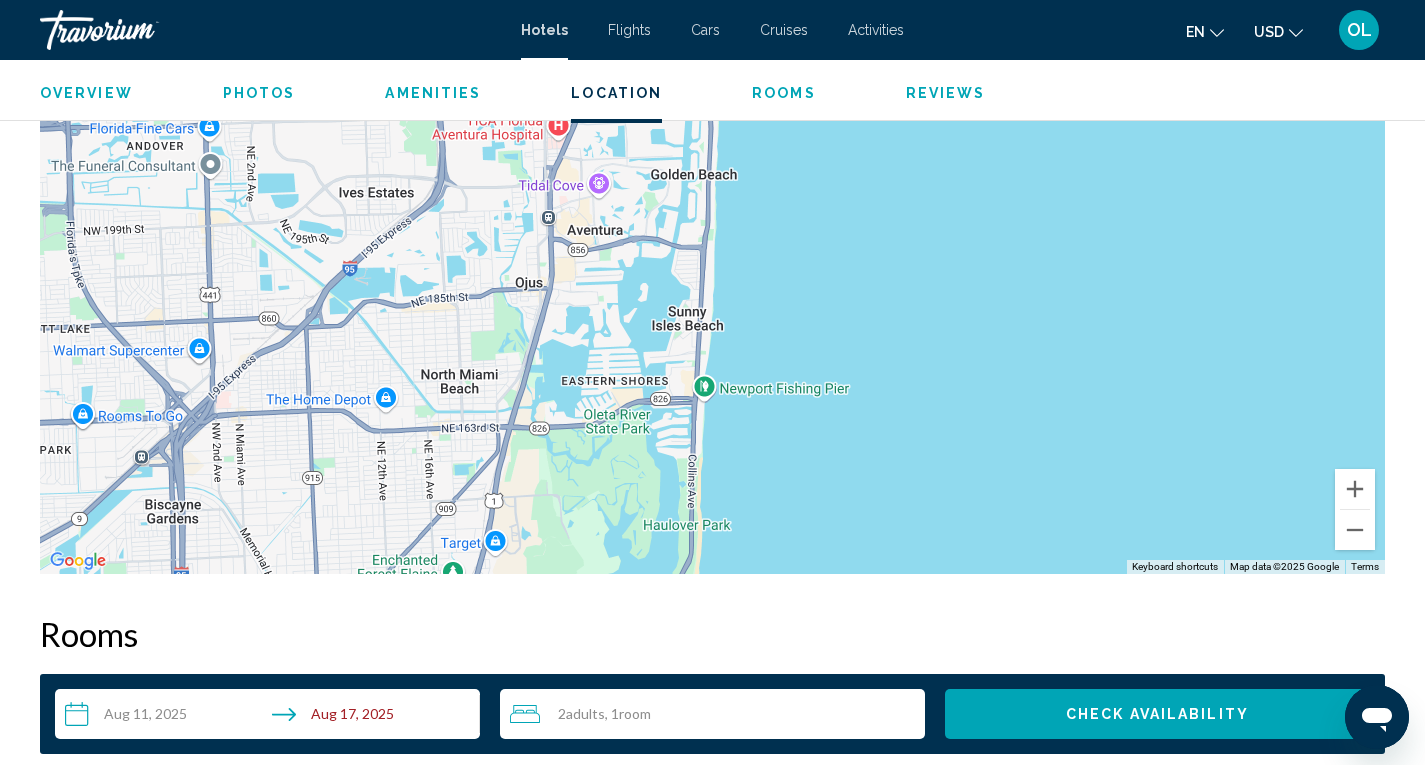 drag, startPoint x: 836, startPoint y: 383, endPoint x: 835, endPoint y: 140, distance: 243.00206 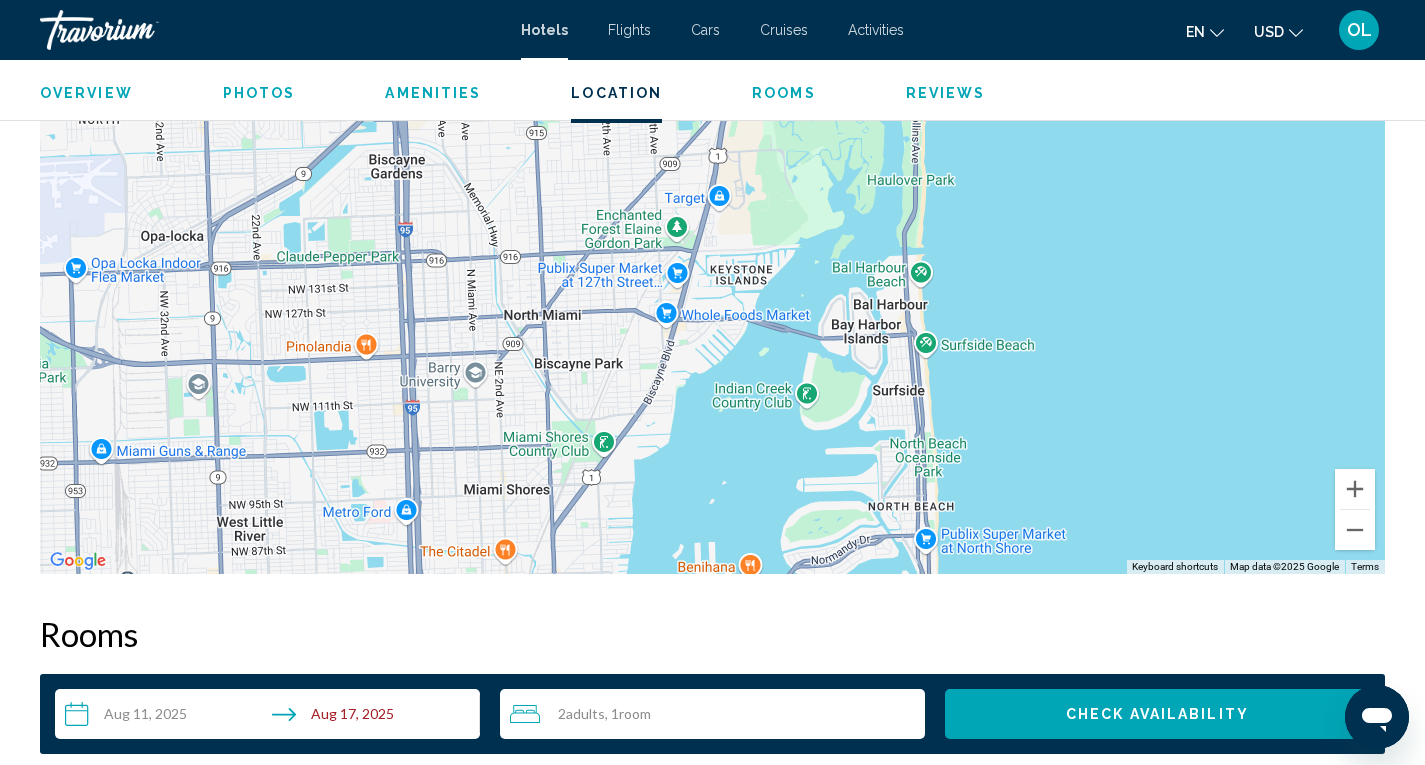 drag, startPoint x: 861, startPoint y: 288, endPoint x: 1085, endPoint y: -50, distance: 405.48737 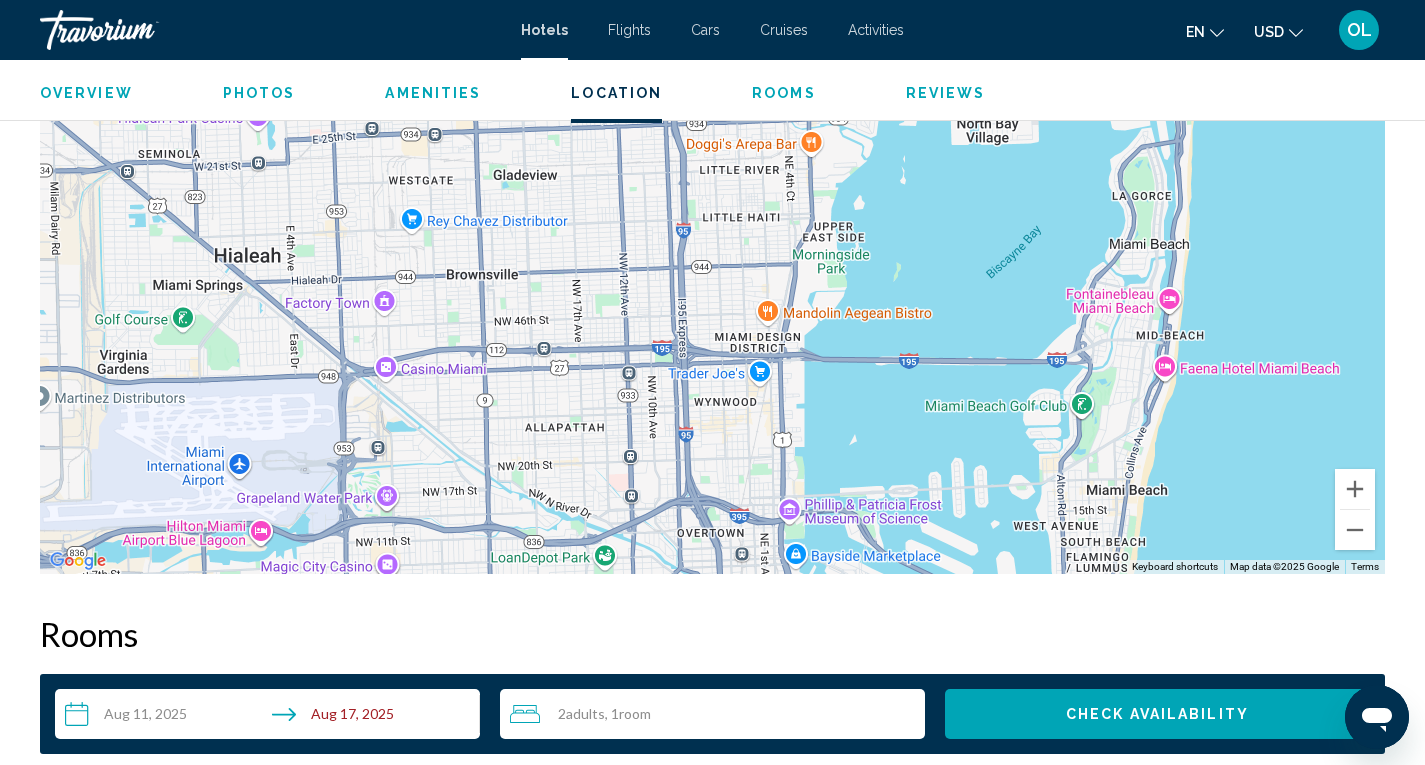 drag, startPoint x: 1031, startPoint y: 457, endPoint x: 1285, endPoint y: -14, distance: 535.12335 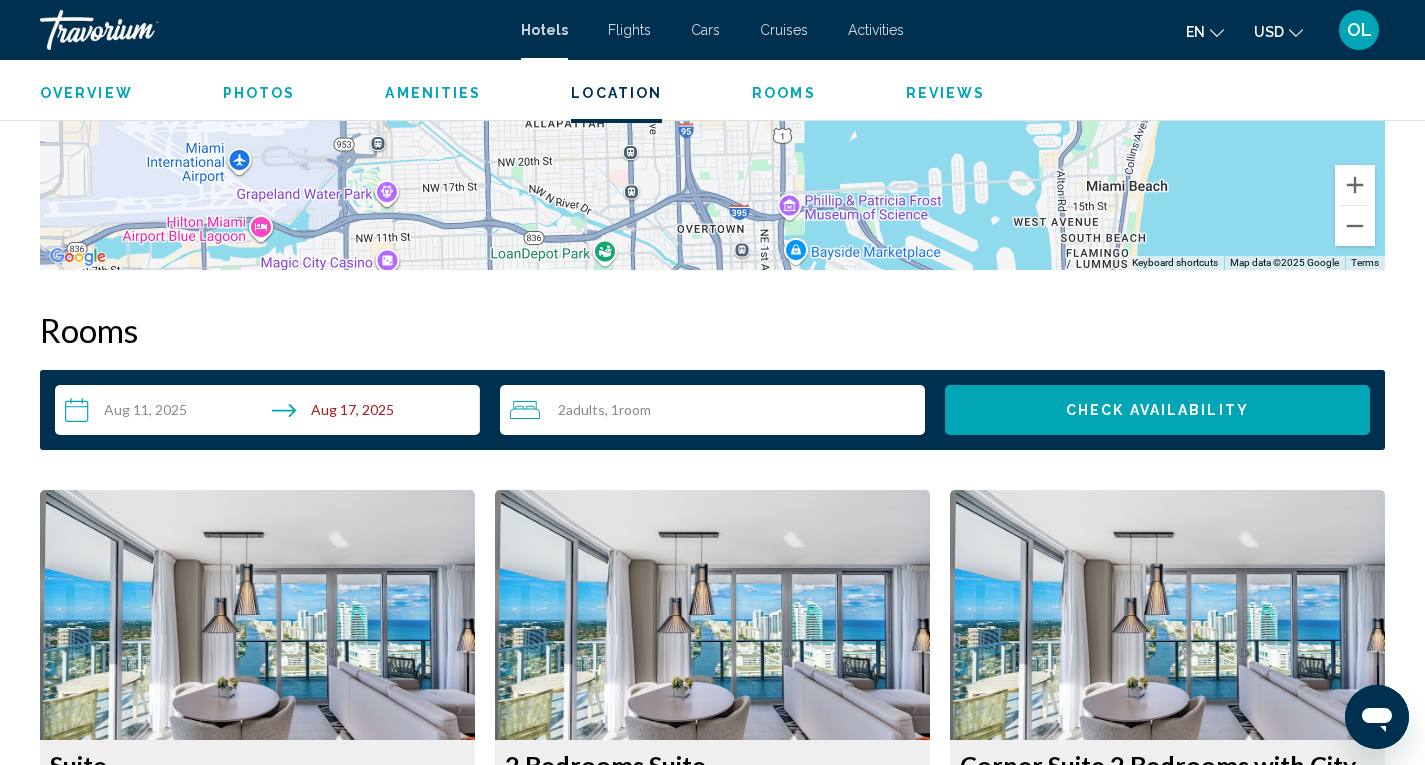 scroll, scrollTop: 2351, scrollLeft: 0, axis: vertical 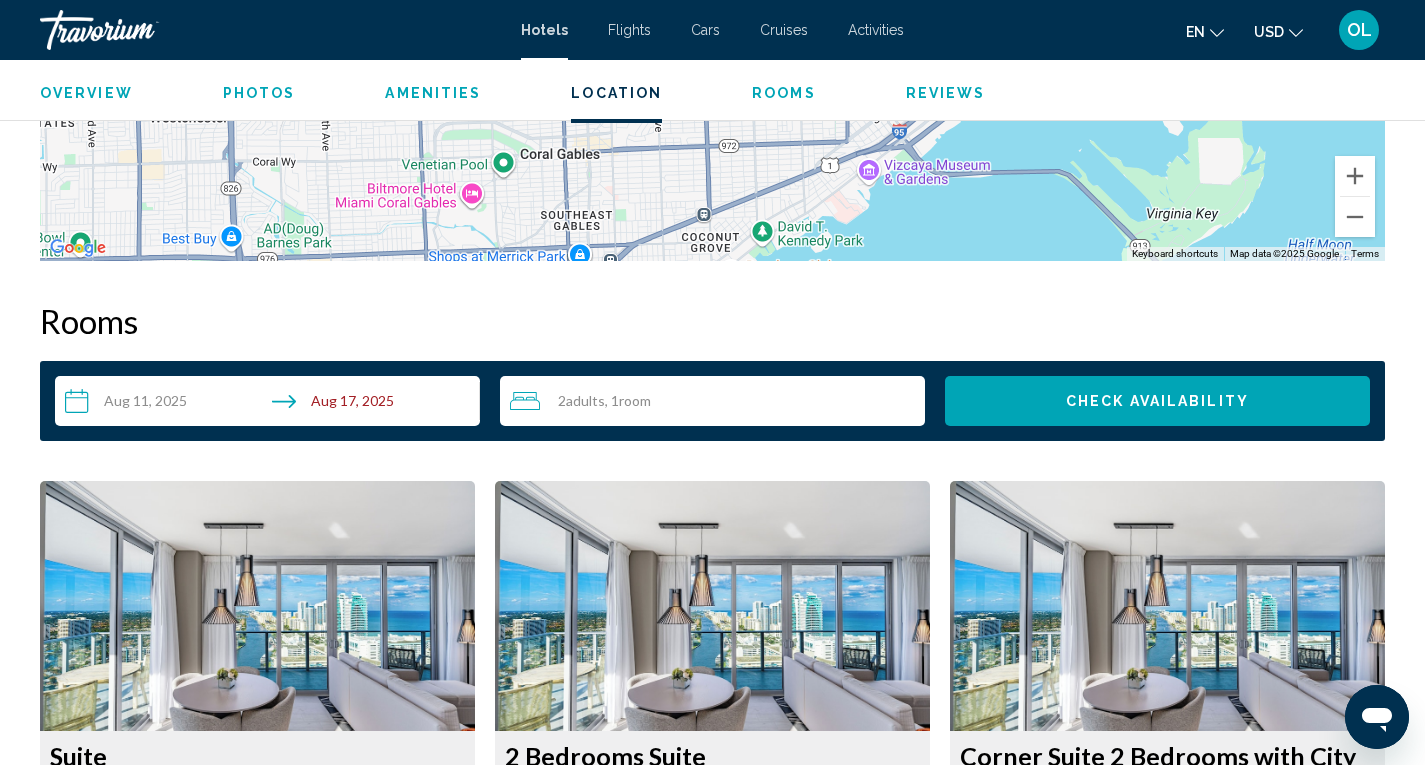 drag, startPoint x: 932, startPoint y: 207, endPoint x: 1143, endPoint y: -87, distance: 361.87982 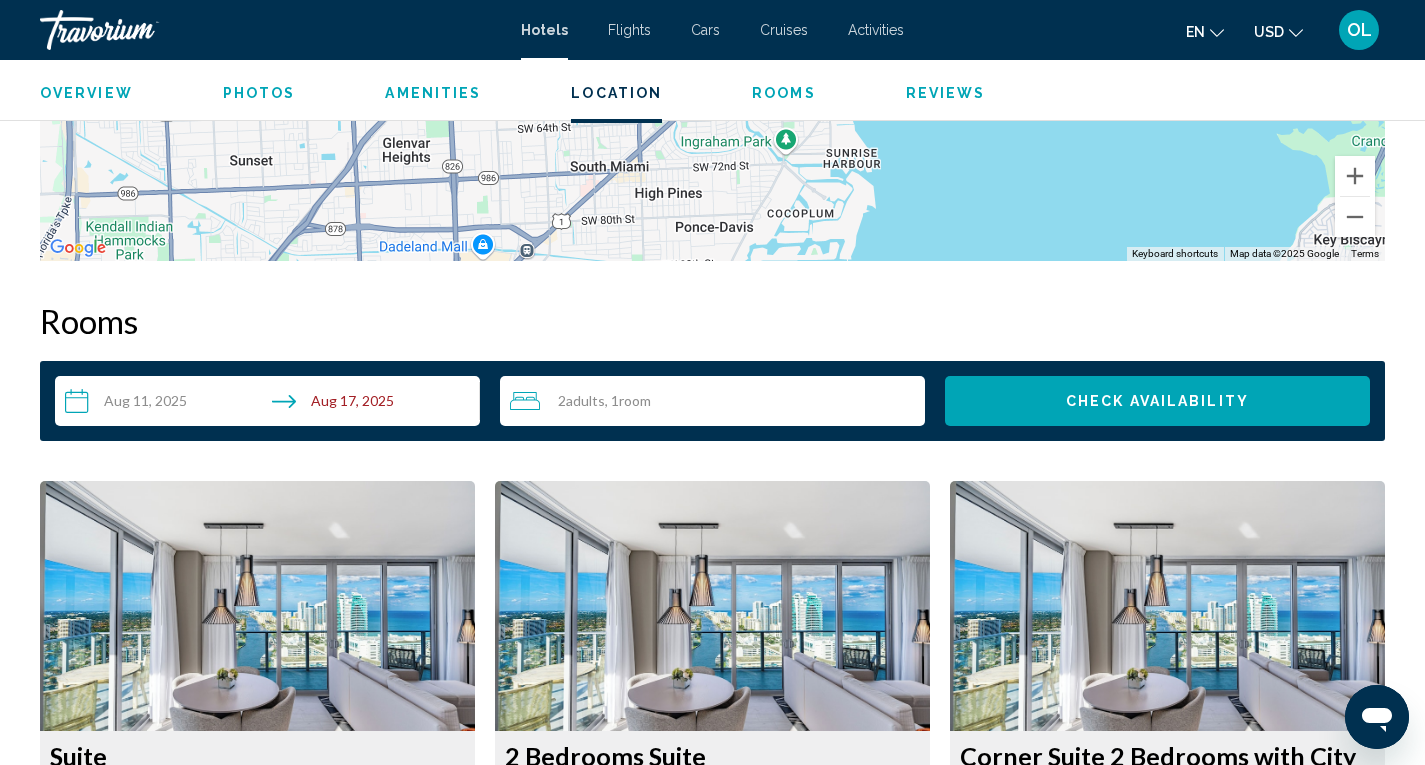 drag, startPoint x: 945, startPoint y: 226, endPoint x: 1155, endPoint y: -50, distance: 346.80832 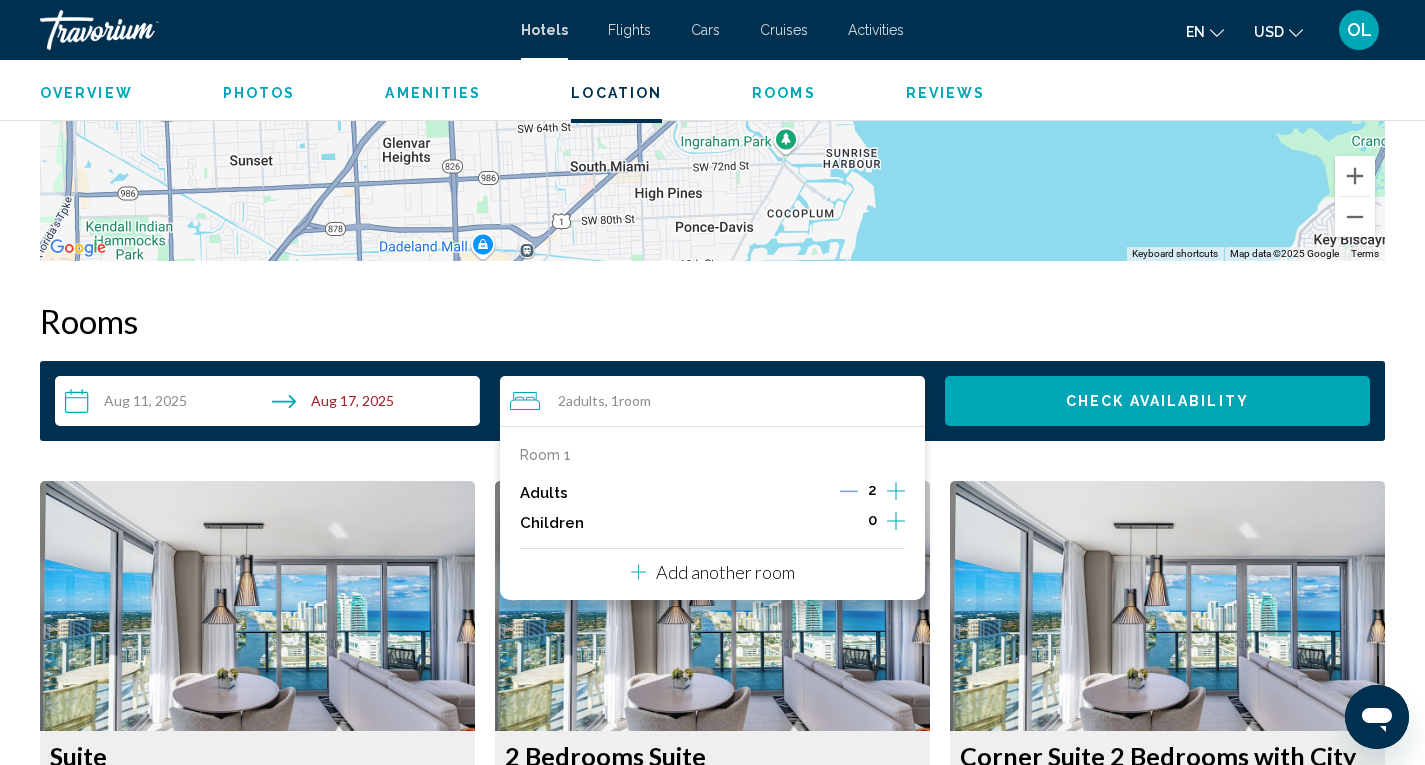 click 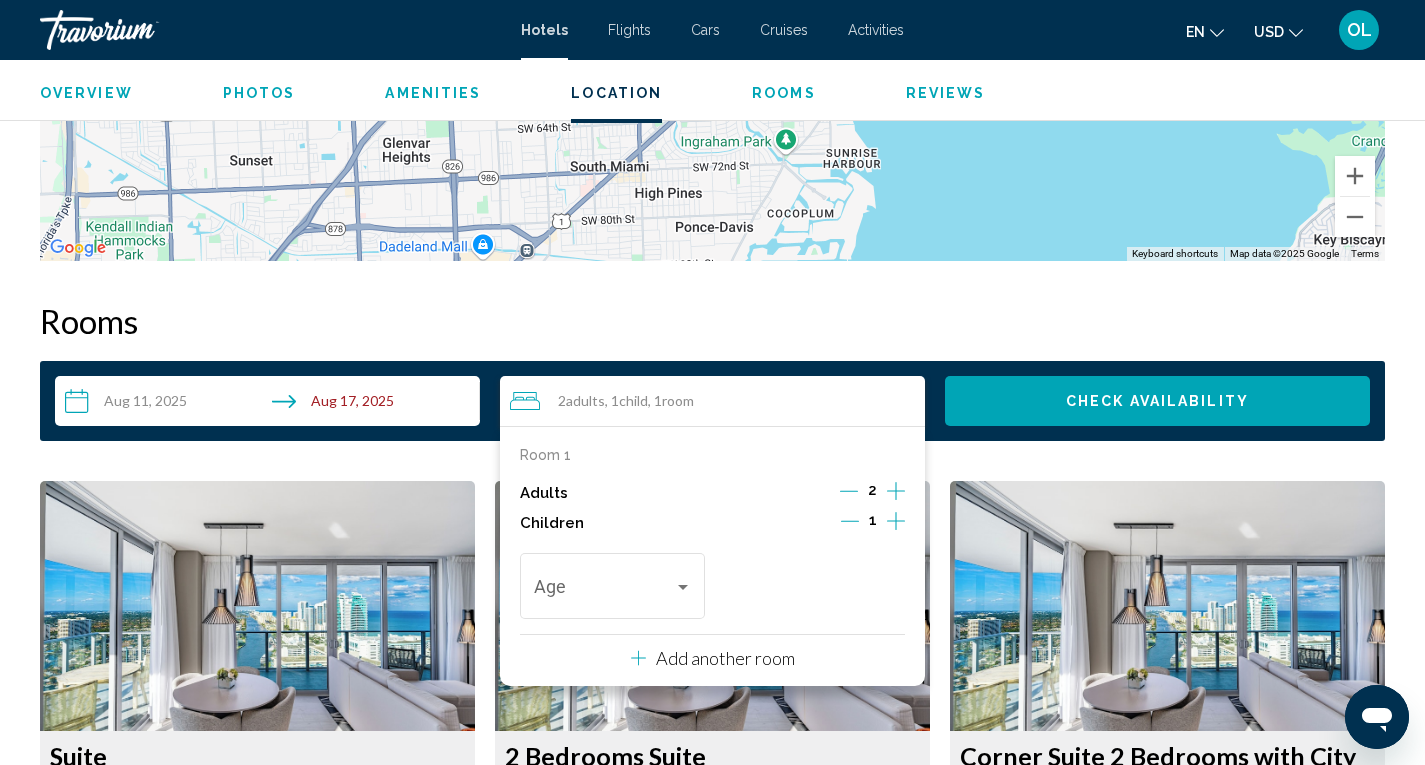 click 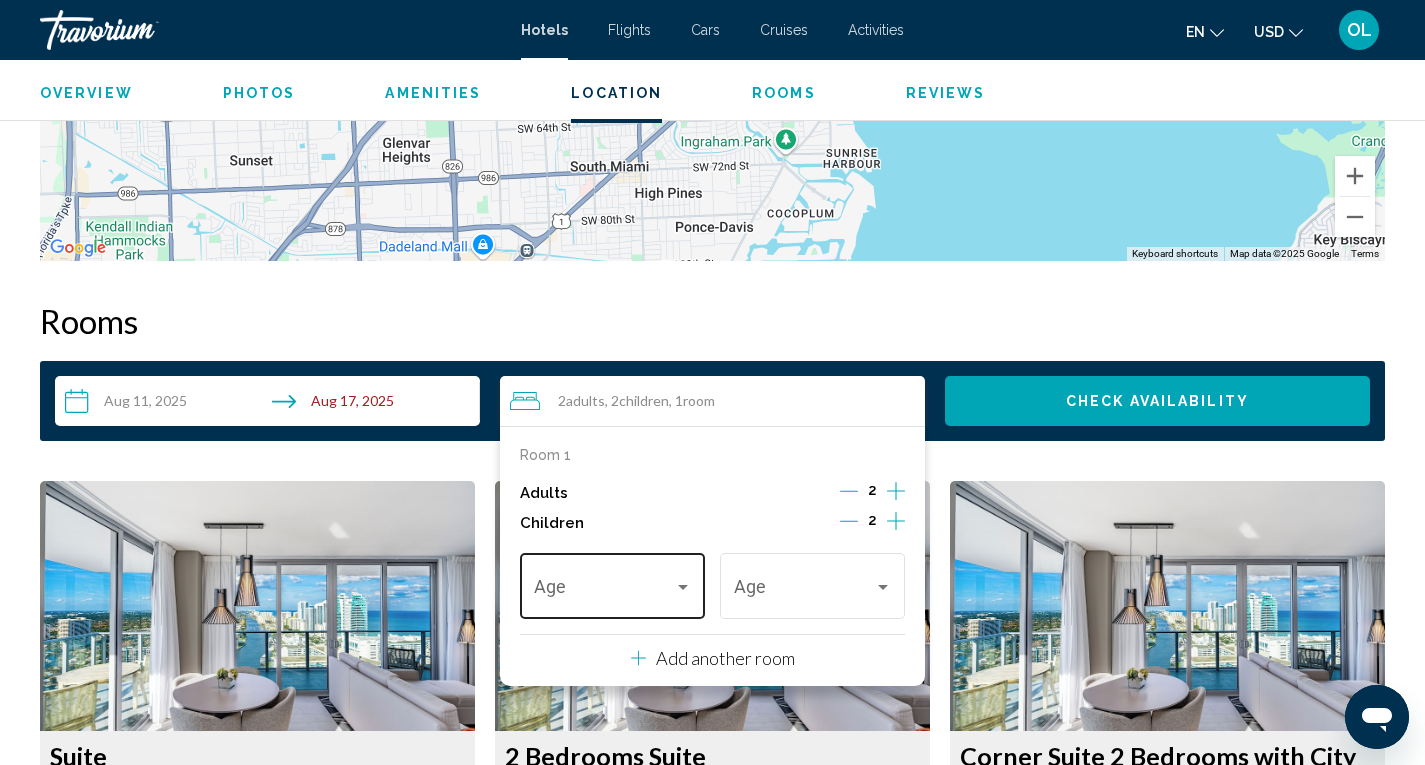 click on "Age" at bounding box center [613, 583] 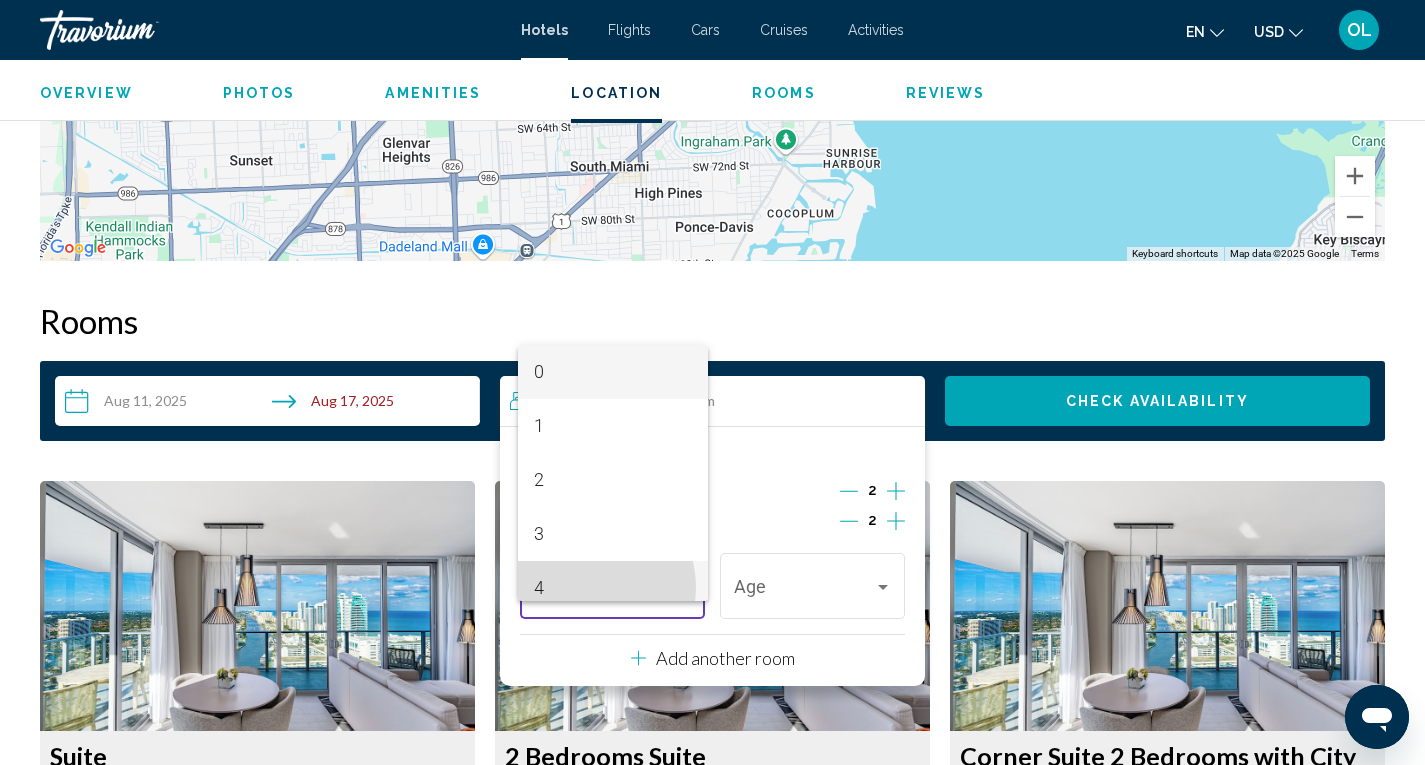 click on "4" at bounding box center [613, 588] 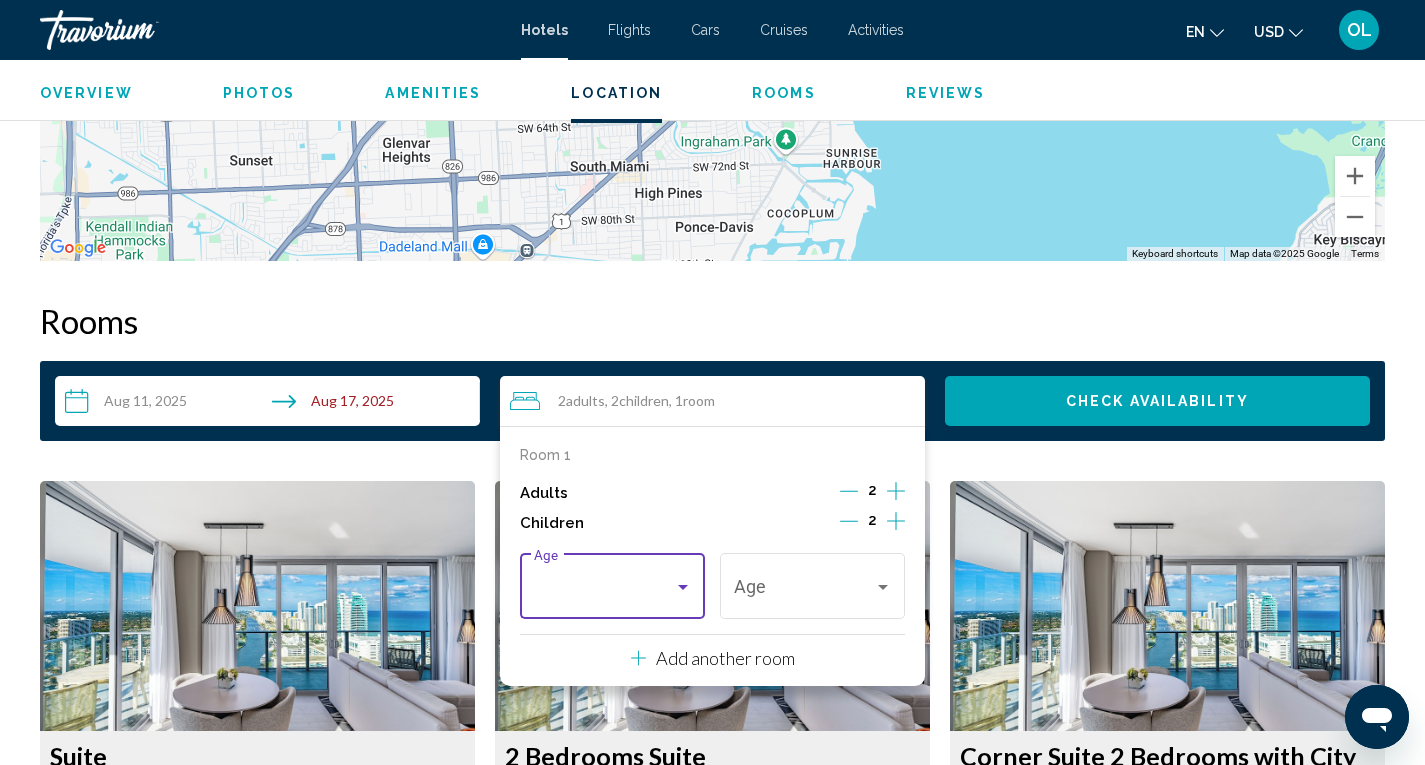scroll, scrollTop: 14, scrollLeft: 0, axis: vertical 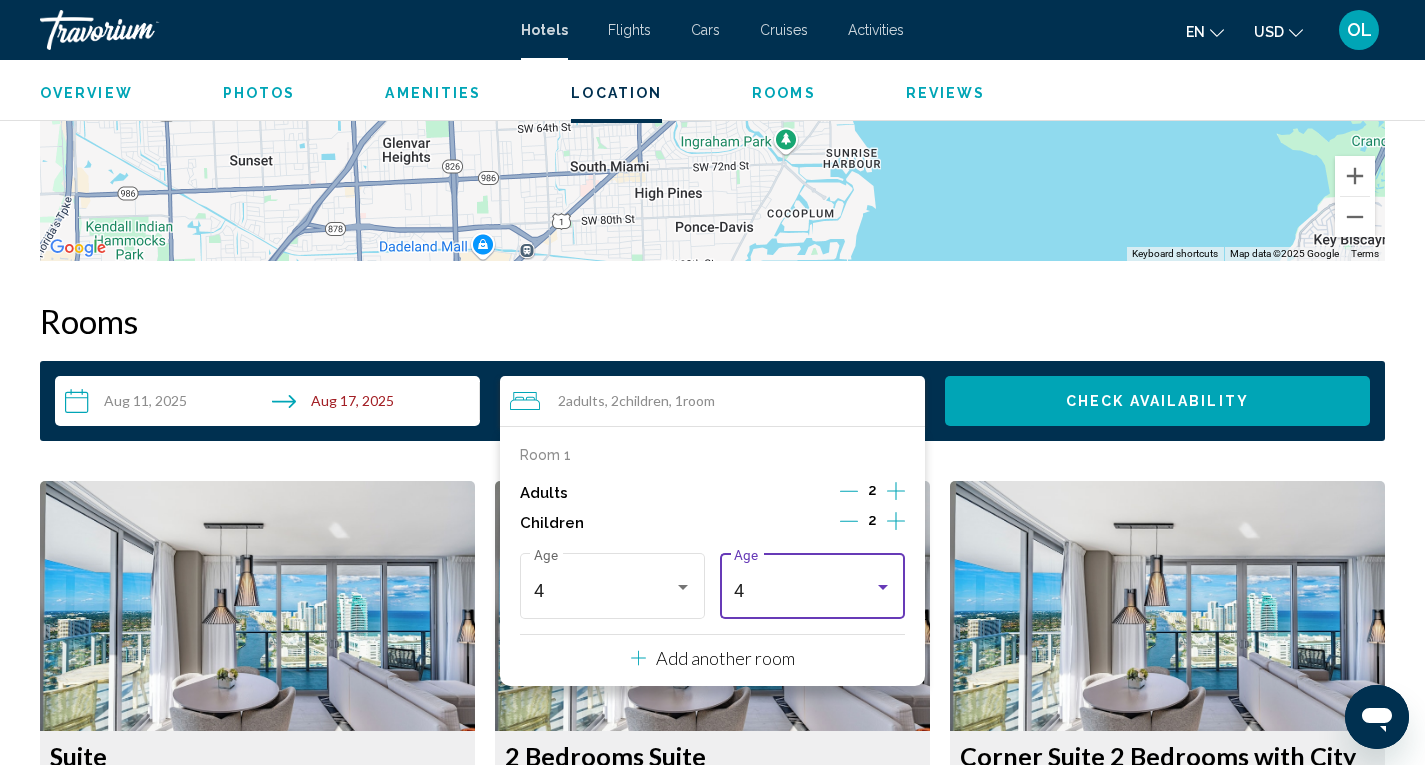 click on "4" at bounding box center (804, 591) 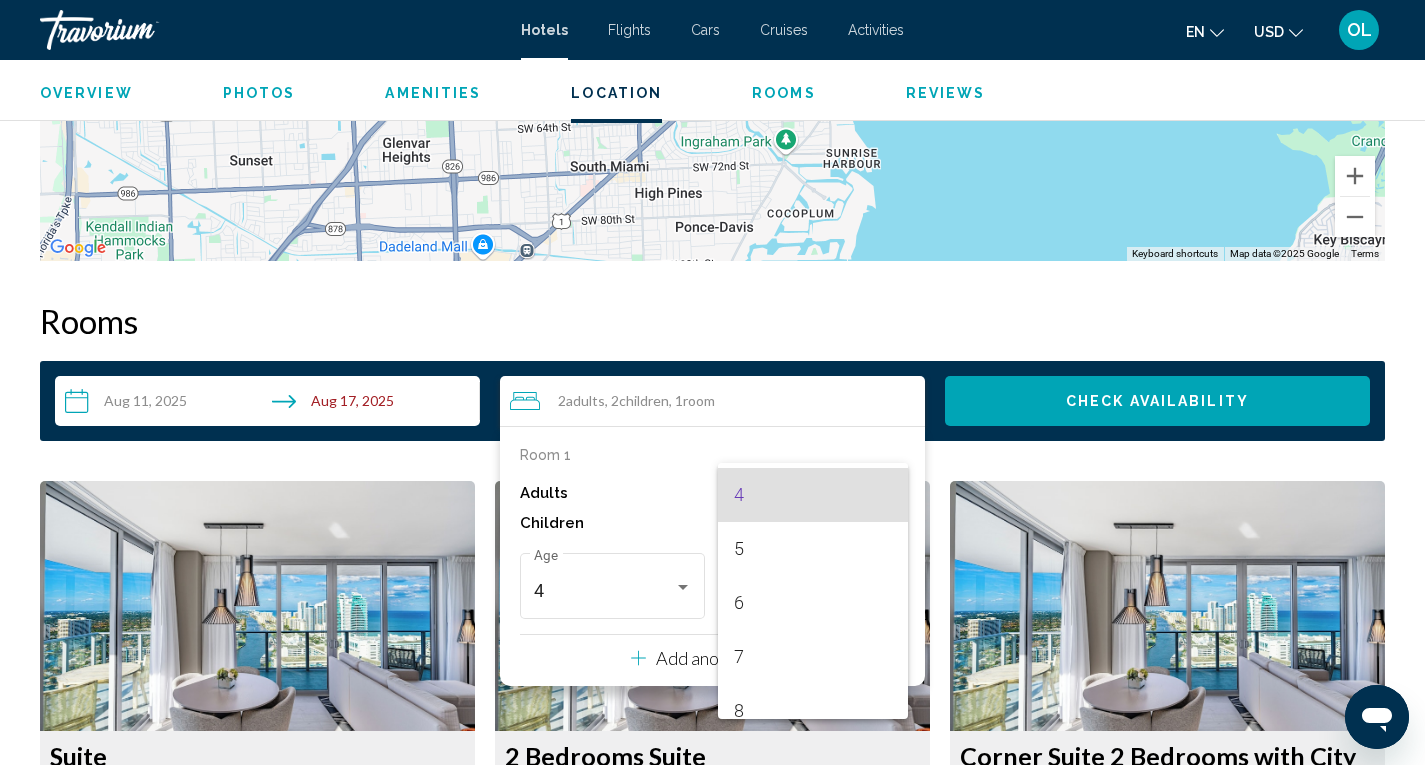 scroll, scrollTop: 315, scrollLeft: 0, axis: vertical 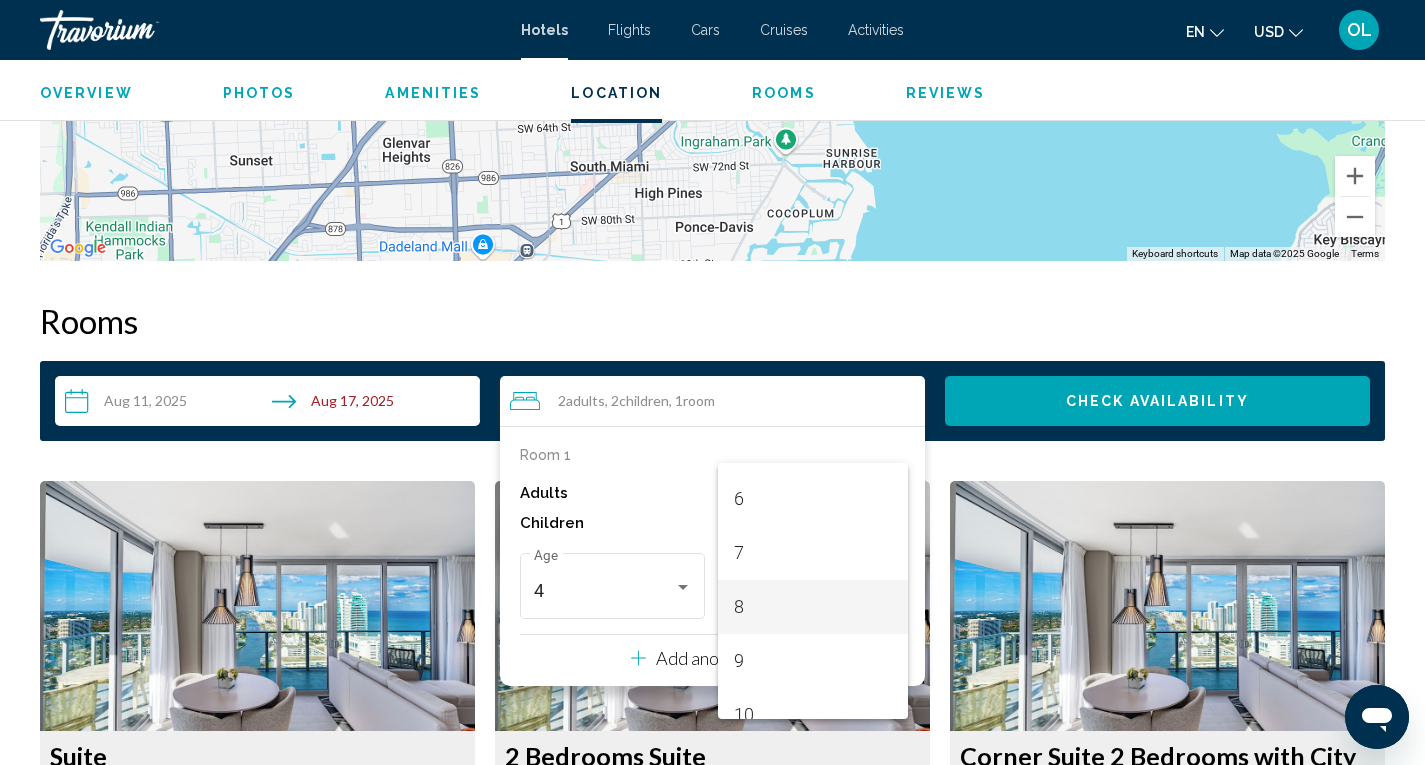click on "8" at bounding box center (813, 607) 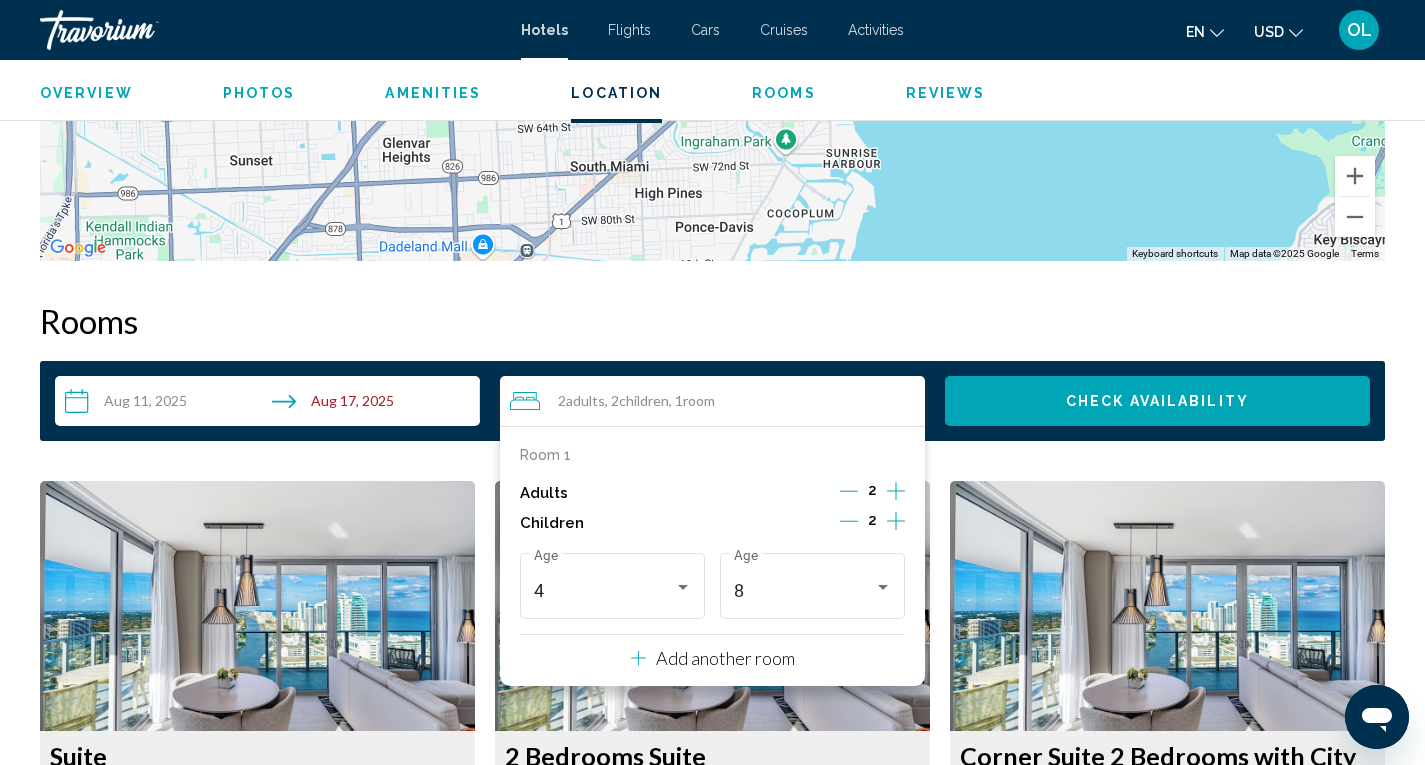 click on "Check Availability" at bounding box center [1157, 402] 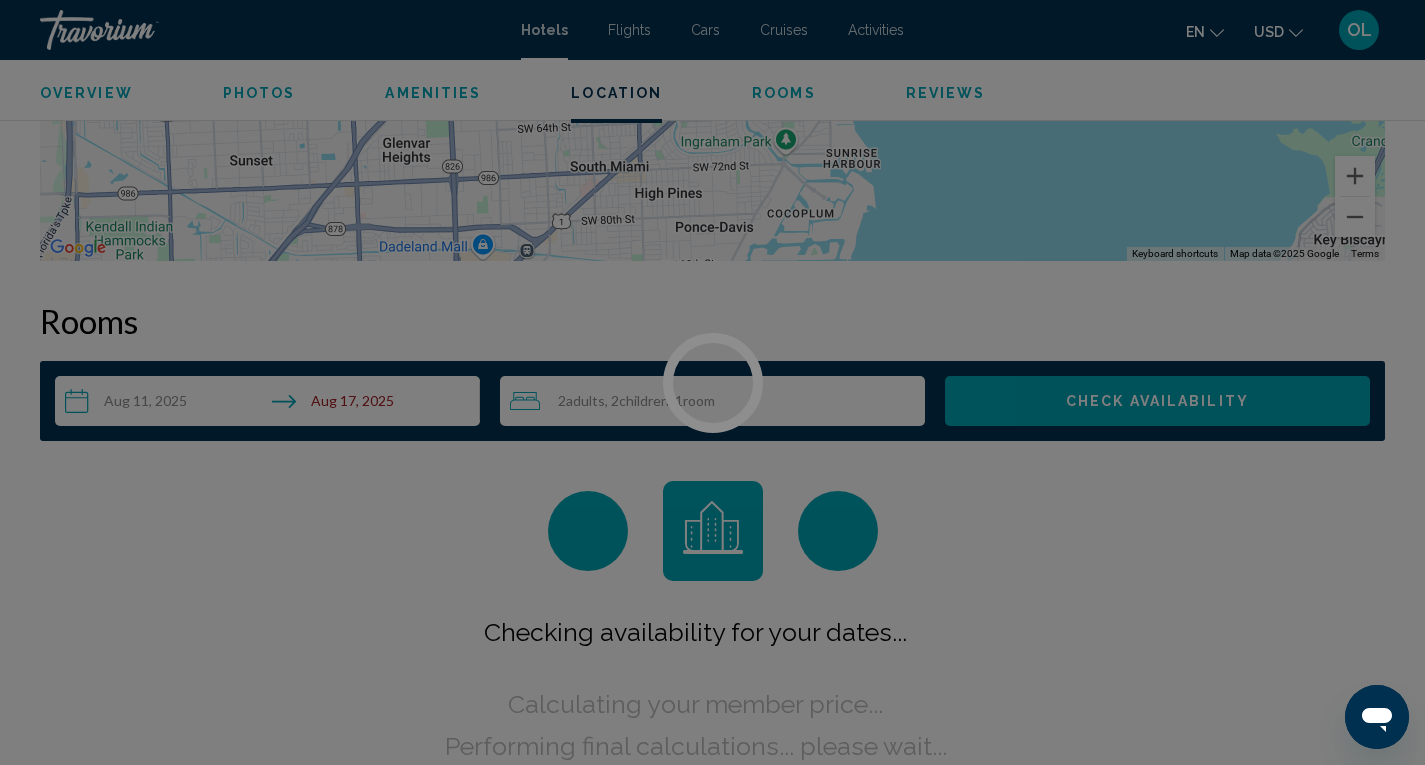 scroll, scrollTop: 9, scrollLeft: 0, axis: vertical 